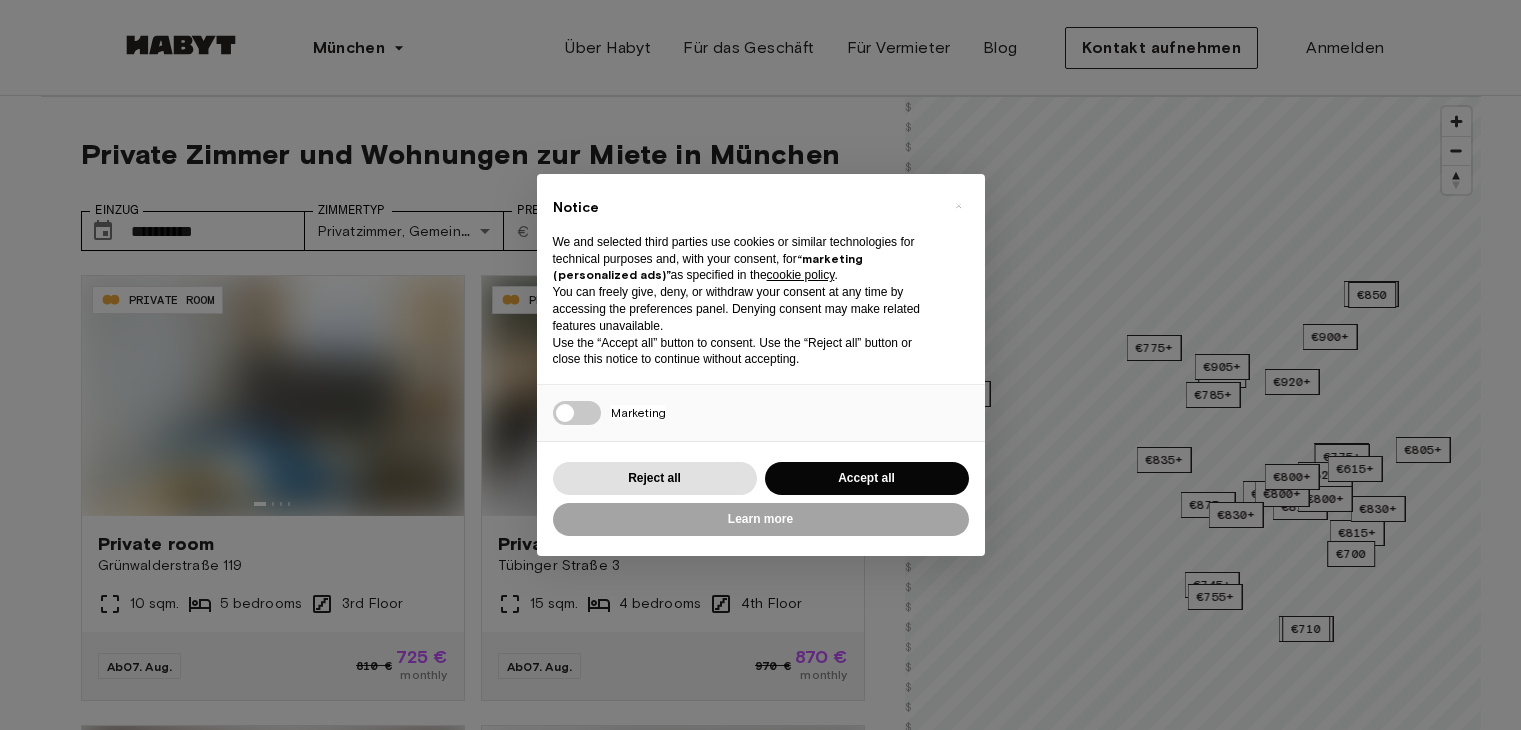 scroll, scrollTop: 0, scrollLeft: 0, axis: both 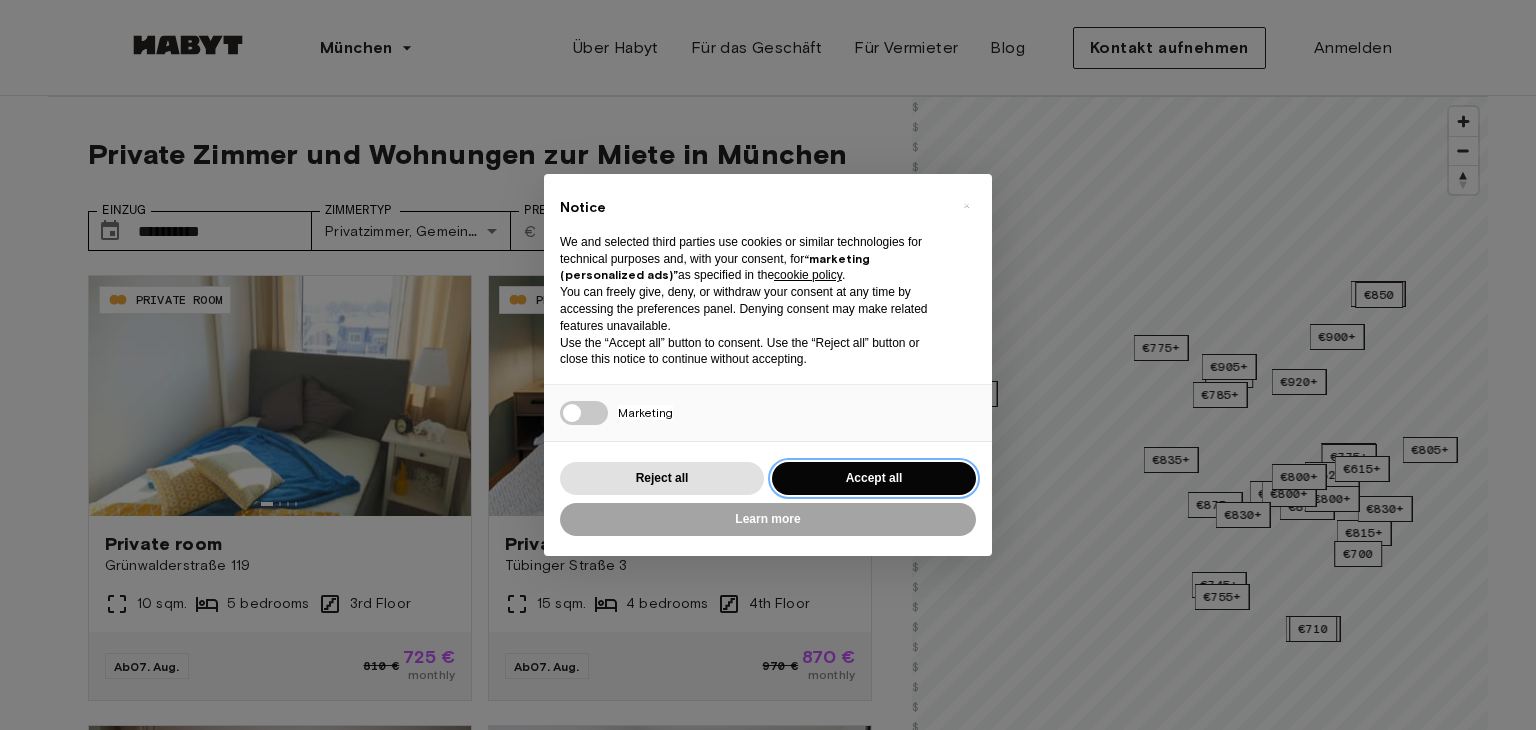 click on "Accept all" at bounding box center [874, 478] 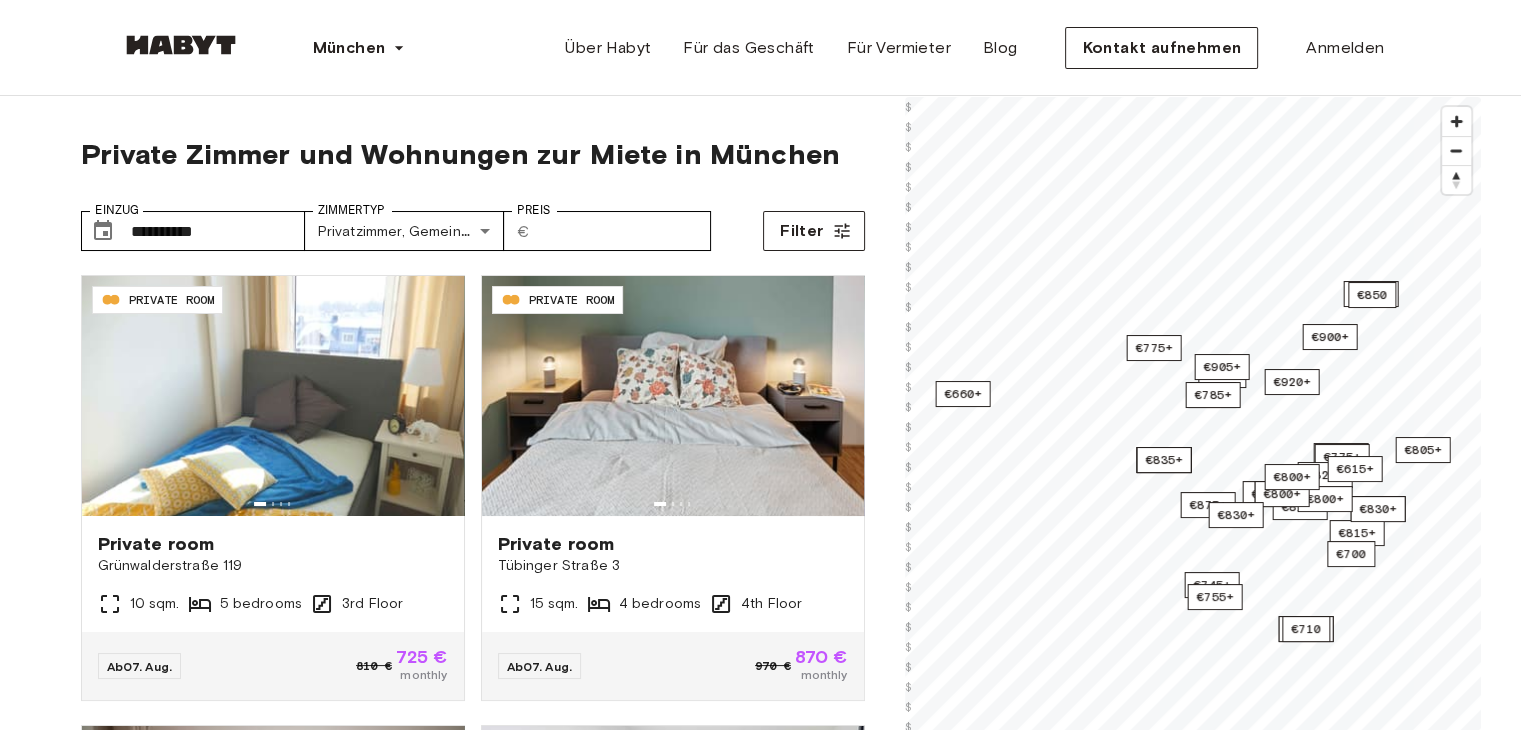 scroll, scrollTop: 0, scrollLeft: 0, axis: both 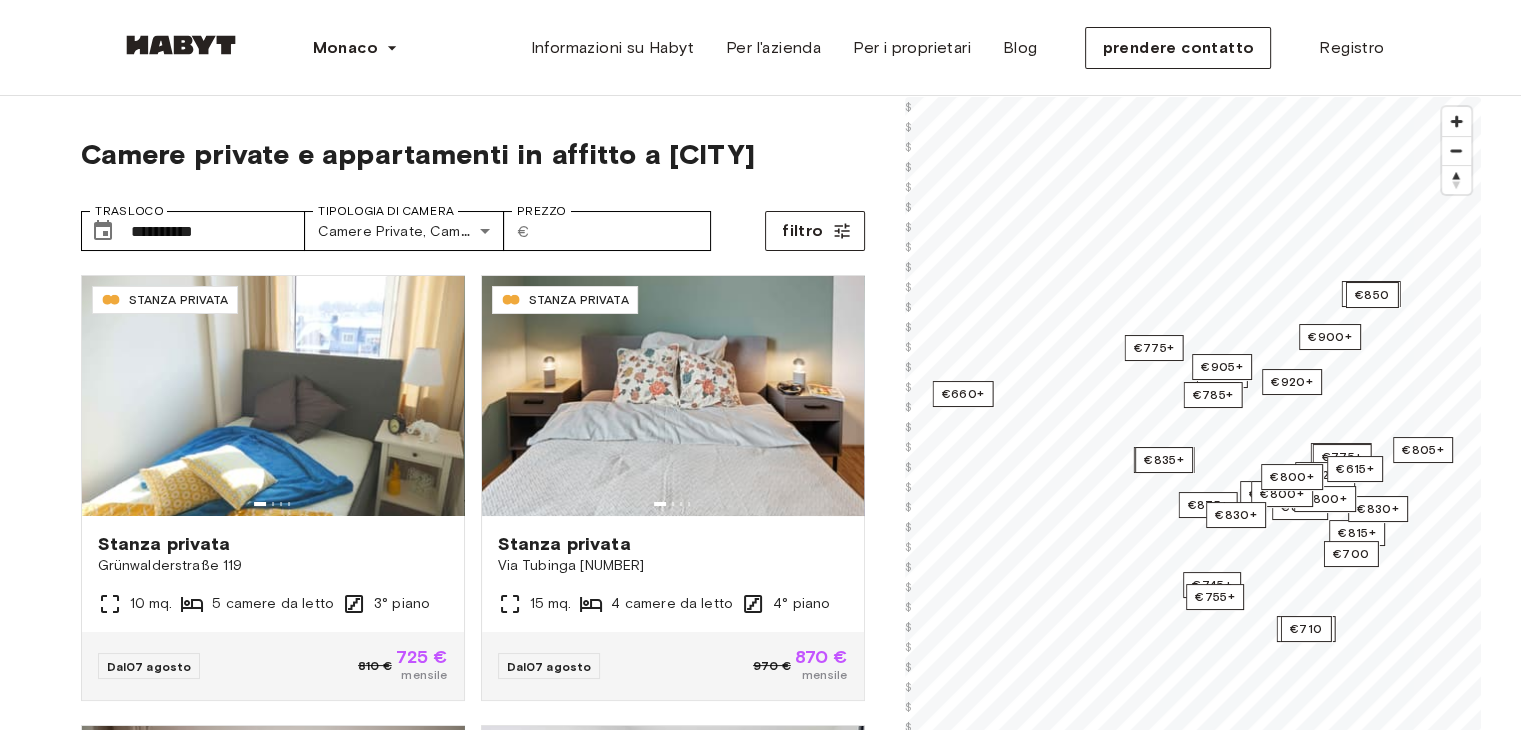 click on "**********" at bounding box center [760, 1985] 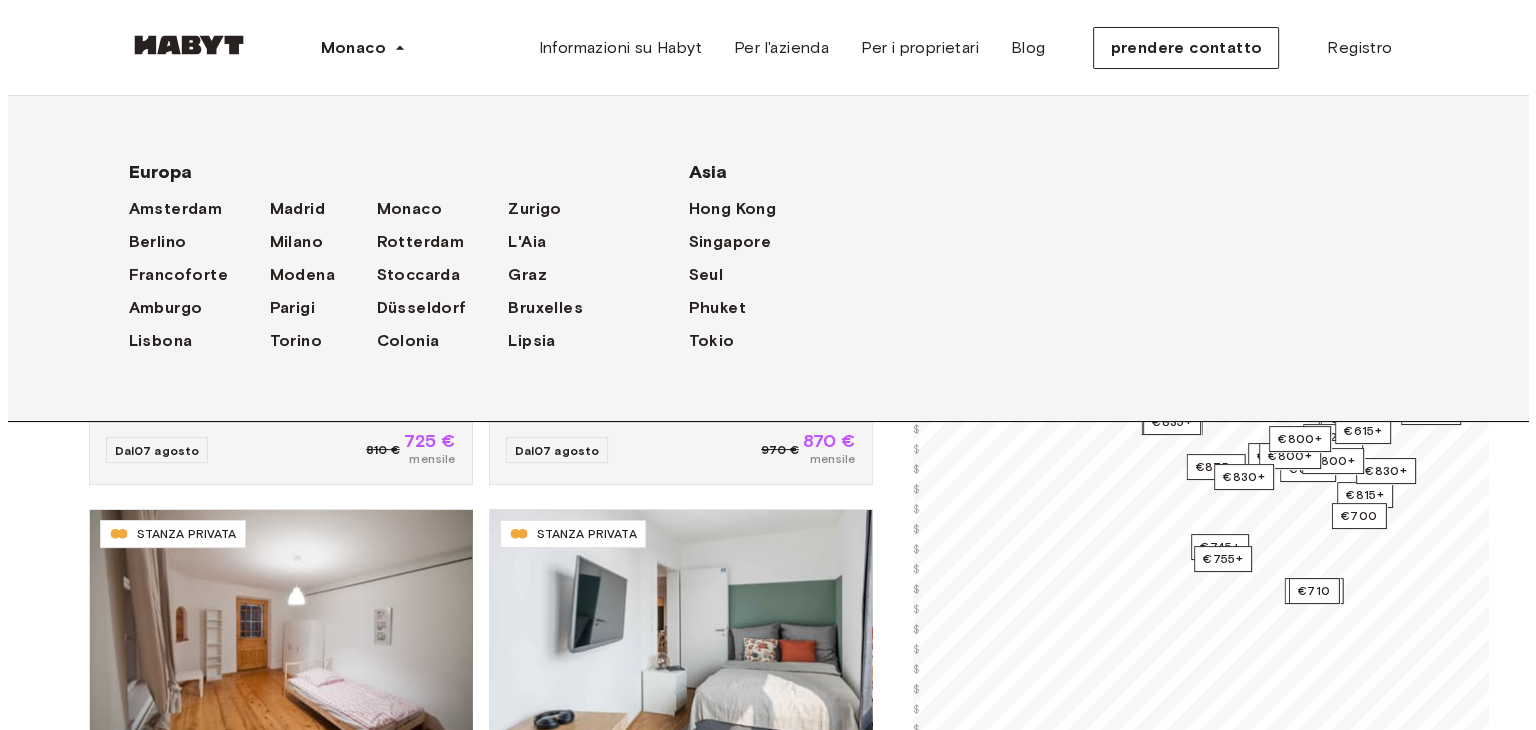 scroll, scrollTop: 0, scrollLeft: 0, axis: both 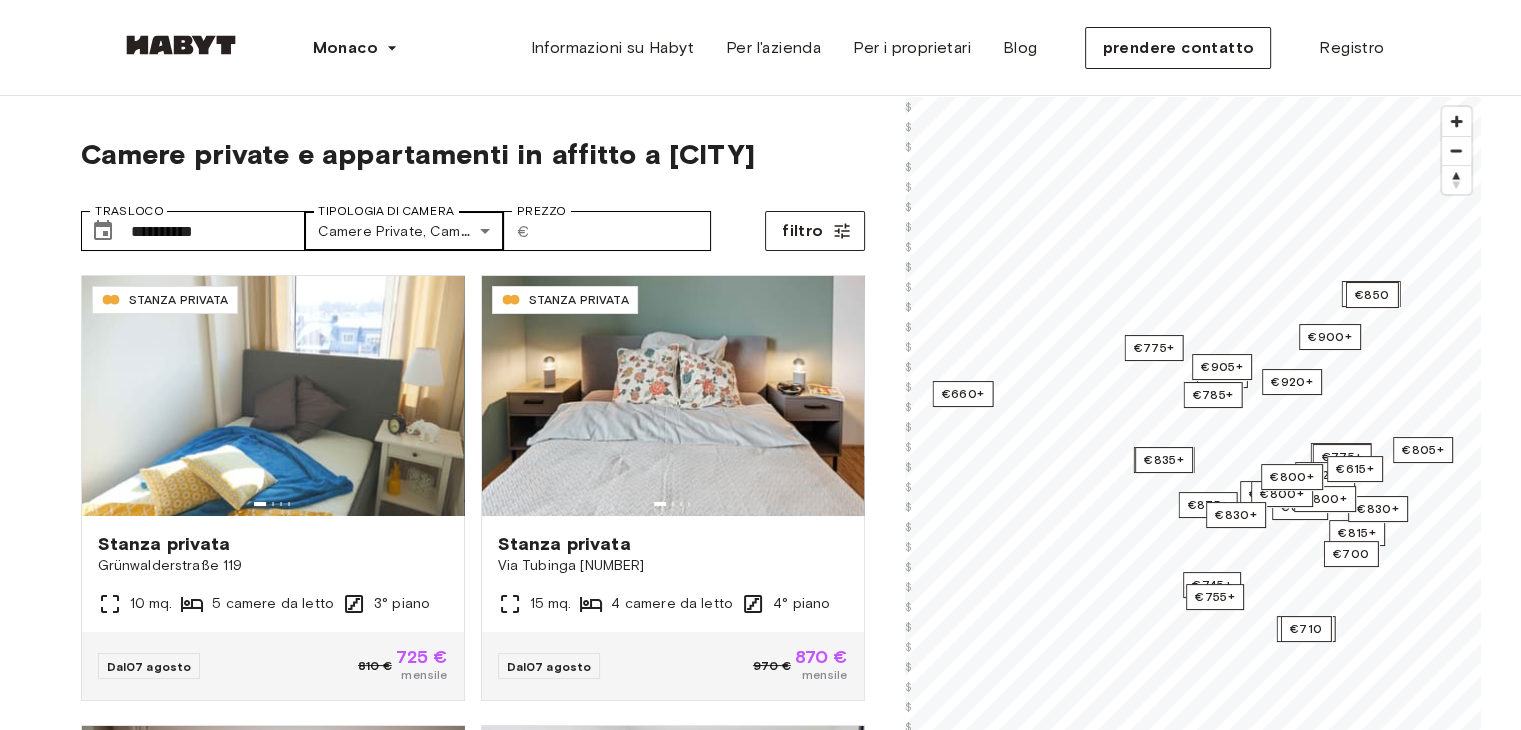 click on "**********" at bounding box center [760, 2404] 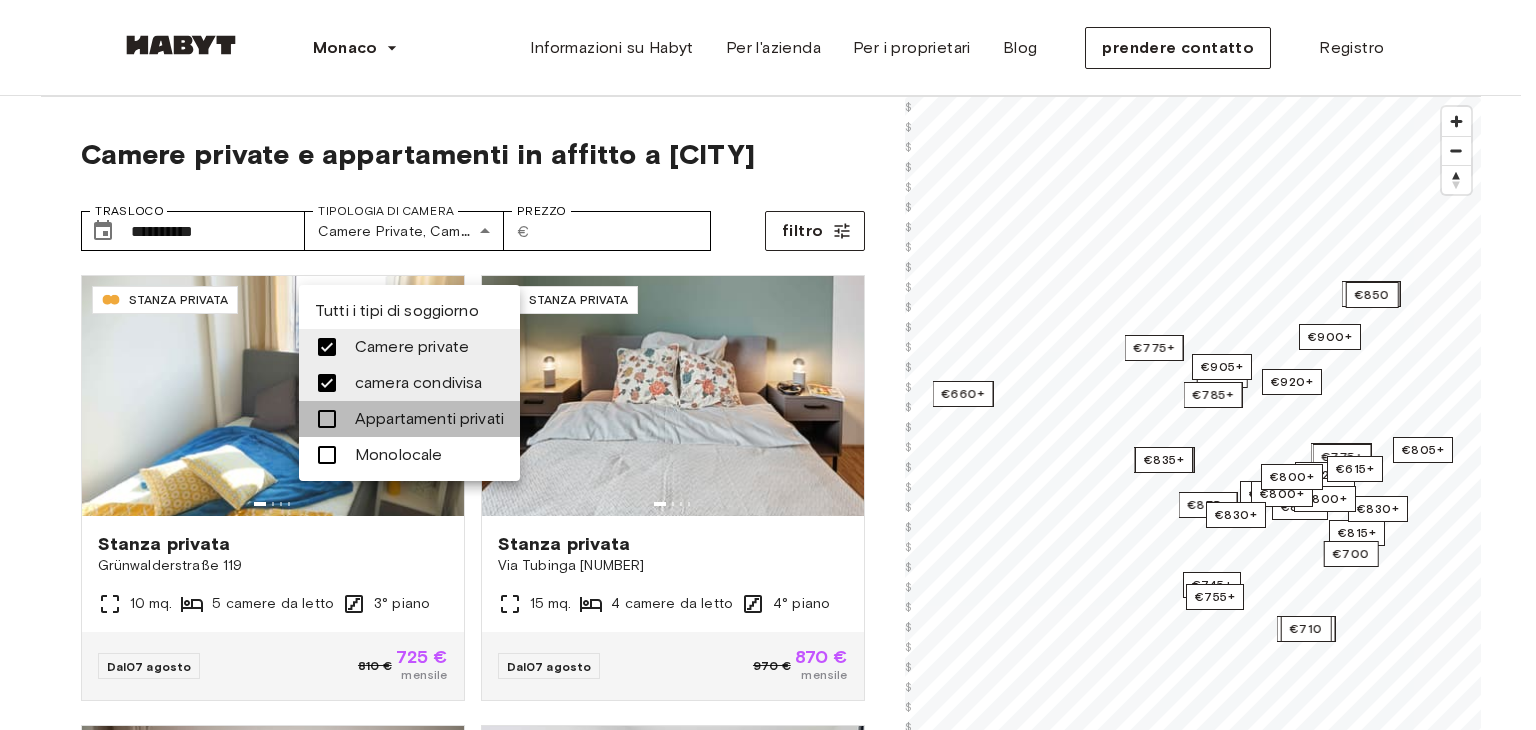 click at bounding box center [333, 419] 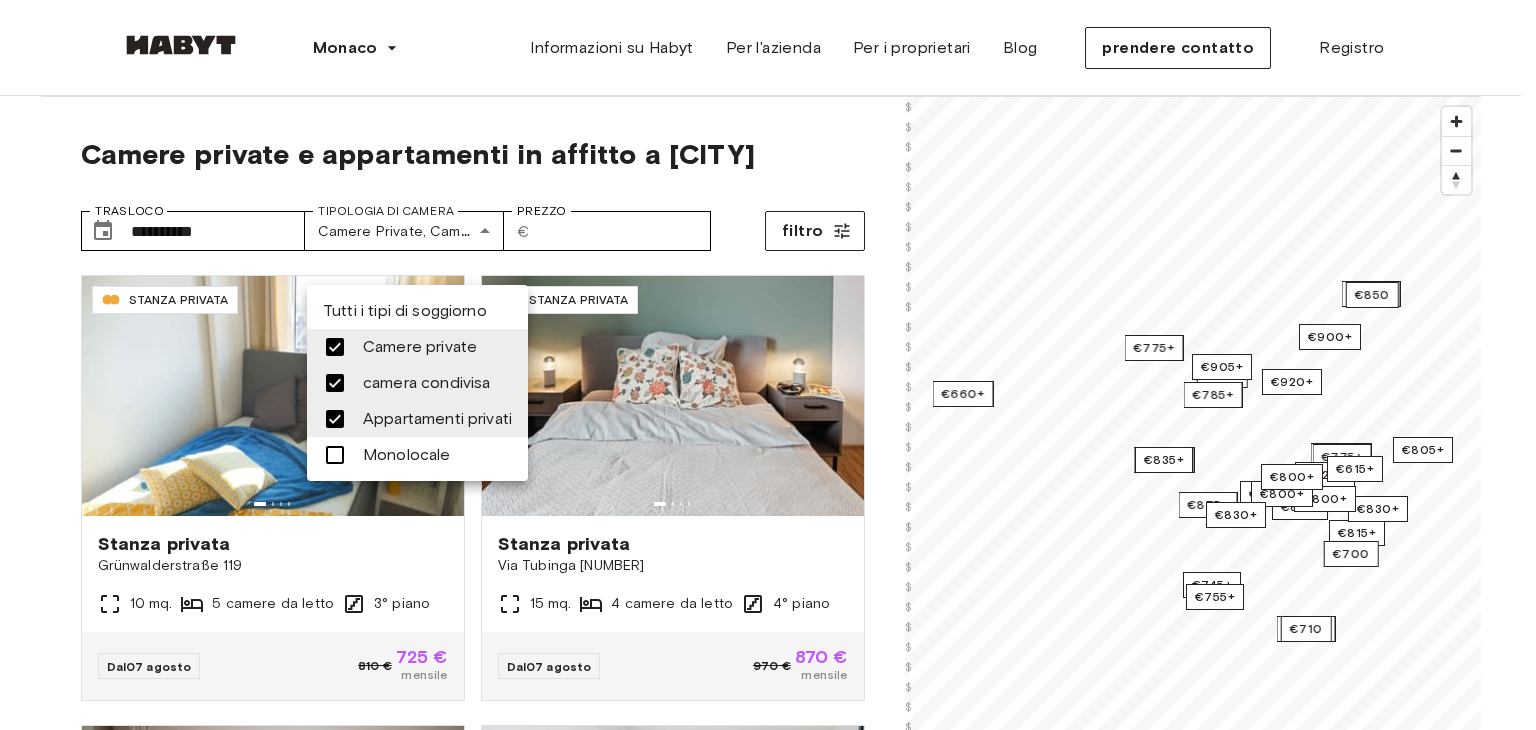 click at bounding box center (768, 365) 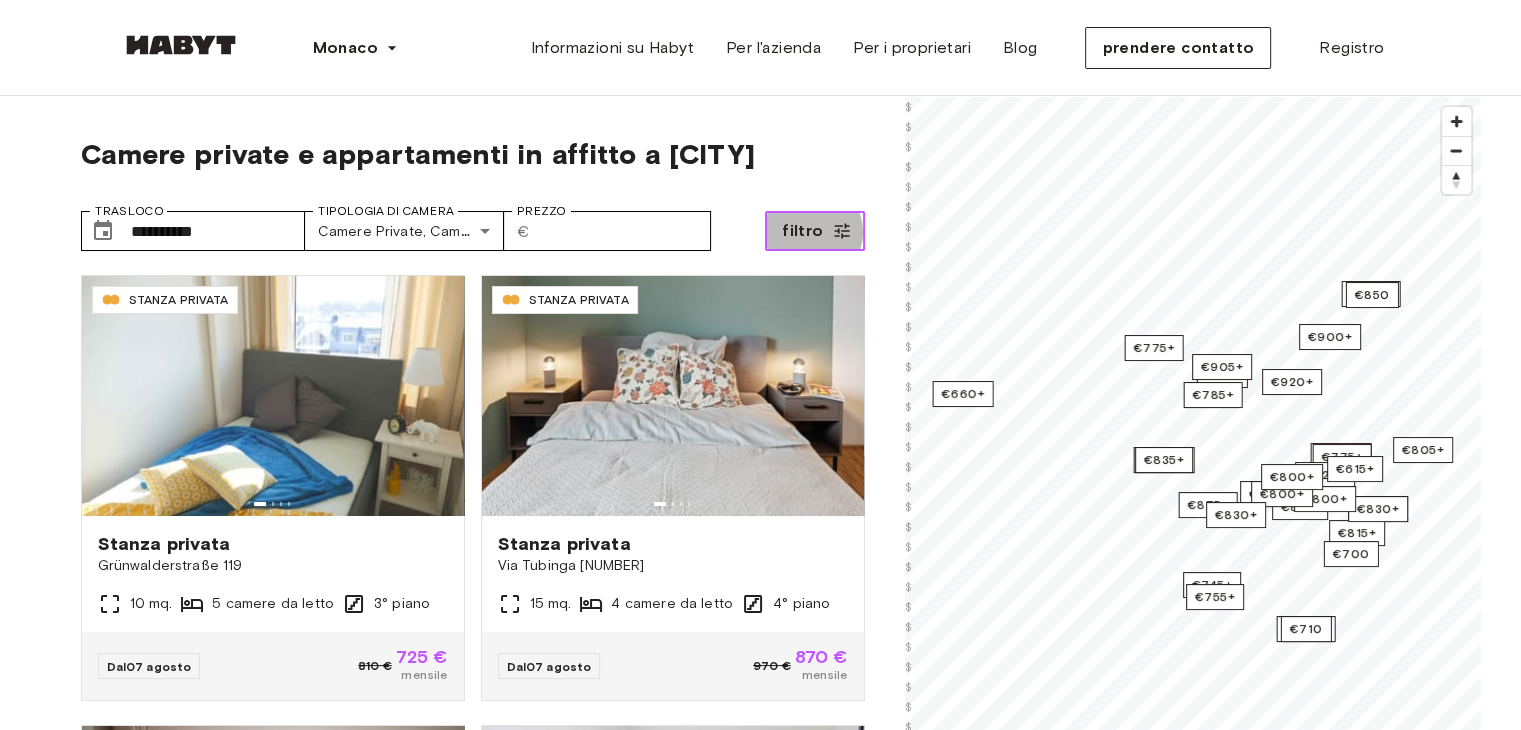 click on "filtro" at bounding box center (802, 230) 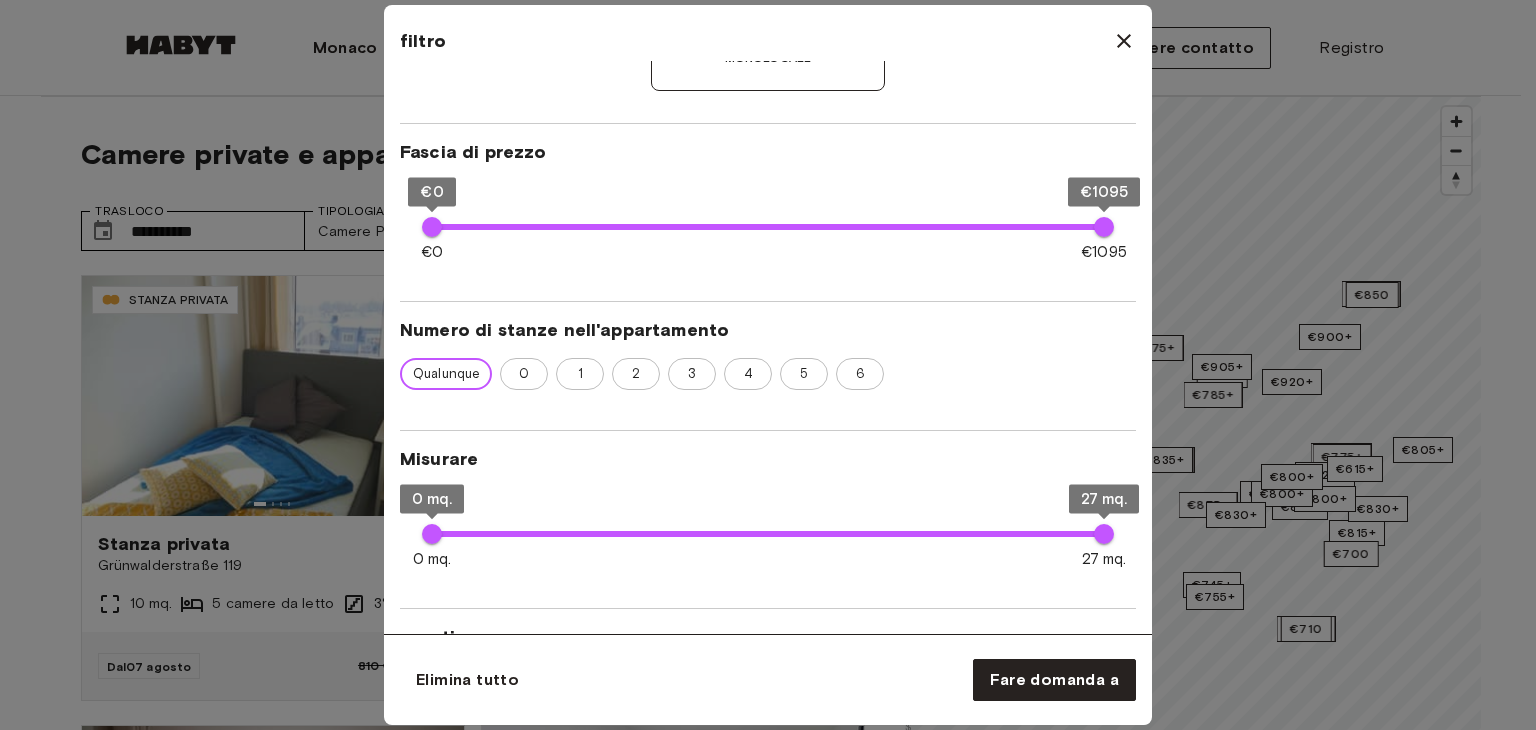 scroll, scrollTop: 348, scrollLeft: 0, axis: vertical 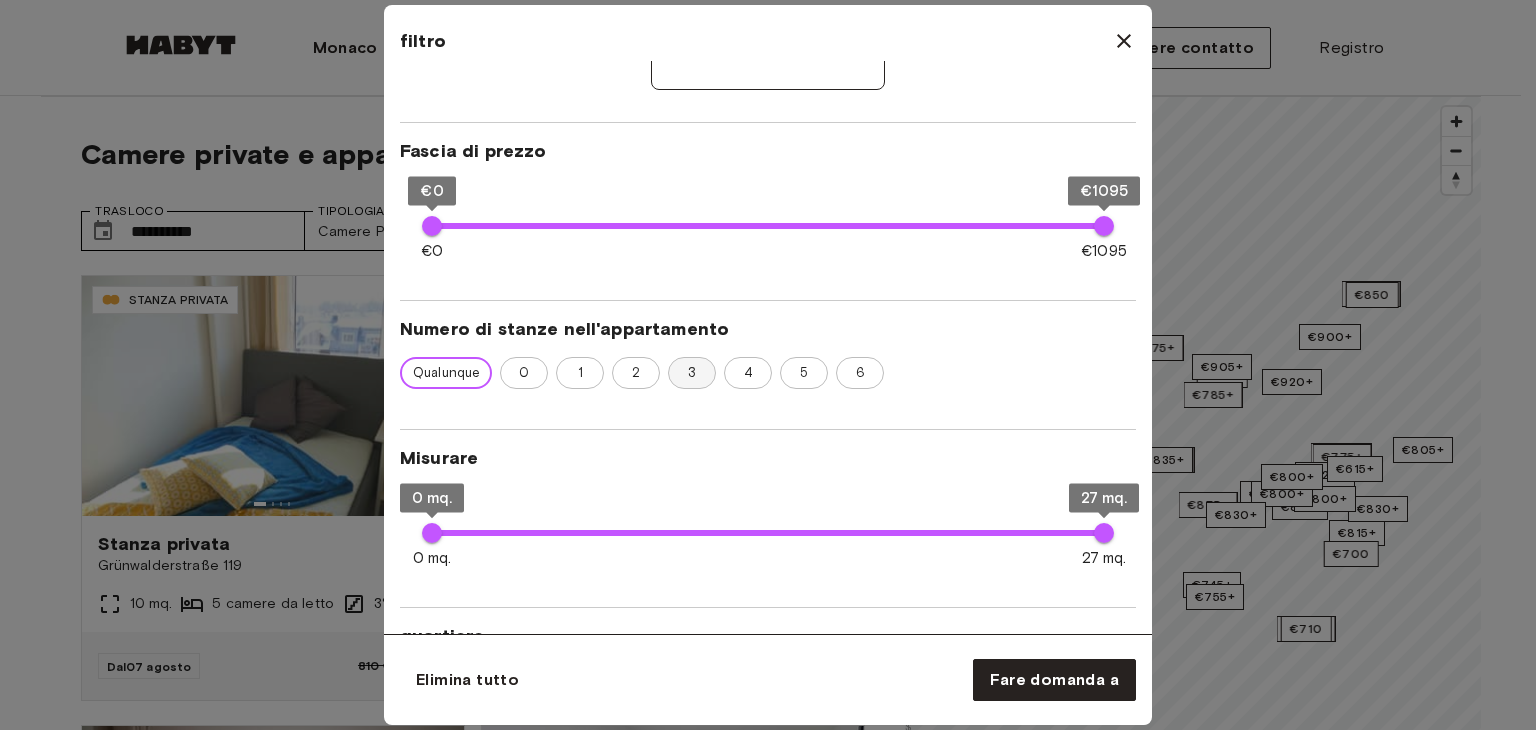 click on "3" at bounding box center [692, 373] 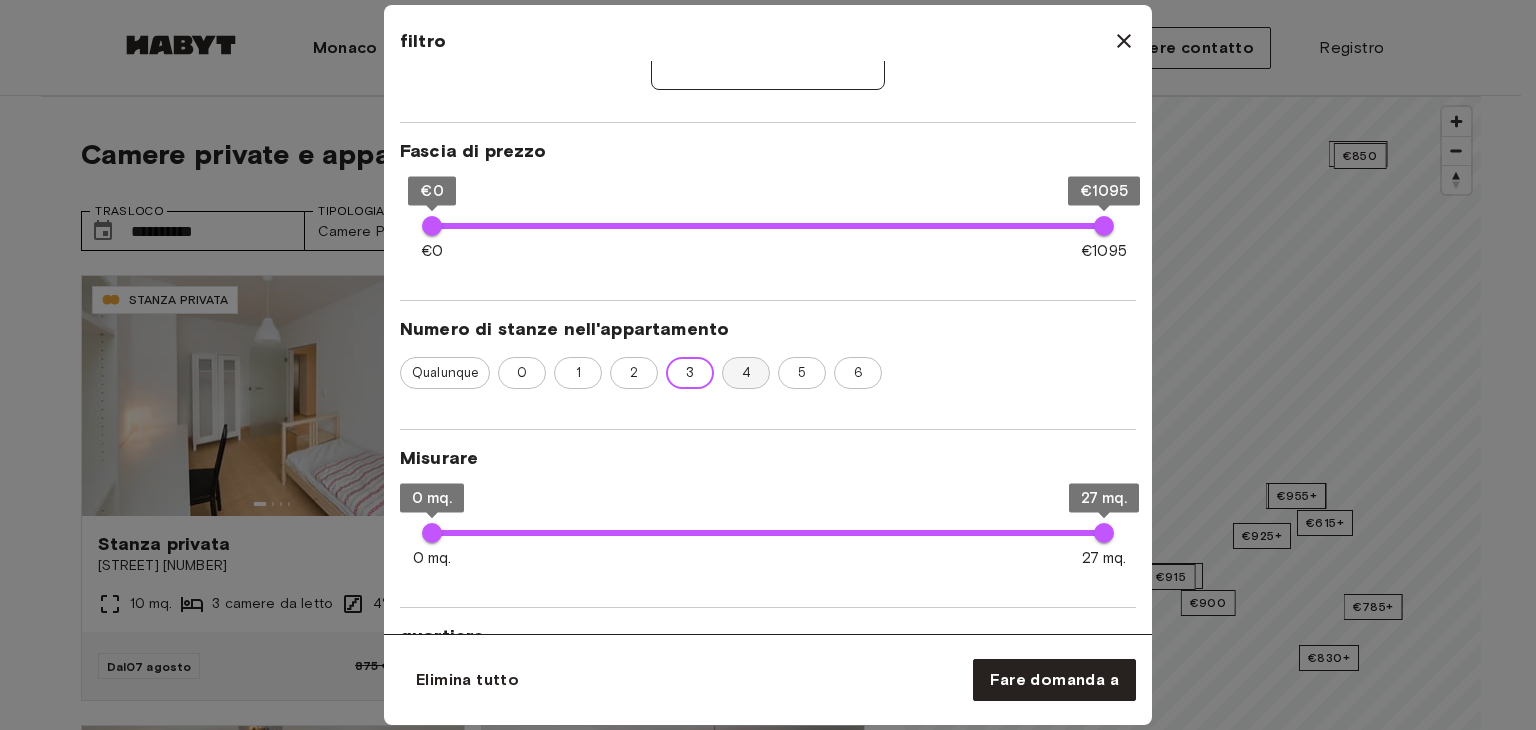 click on "4" at bounding box center [746, 372] 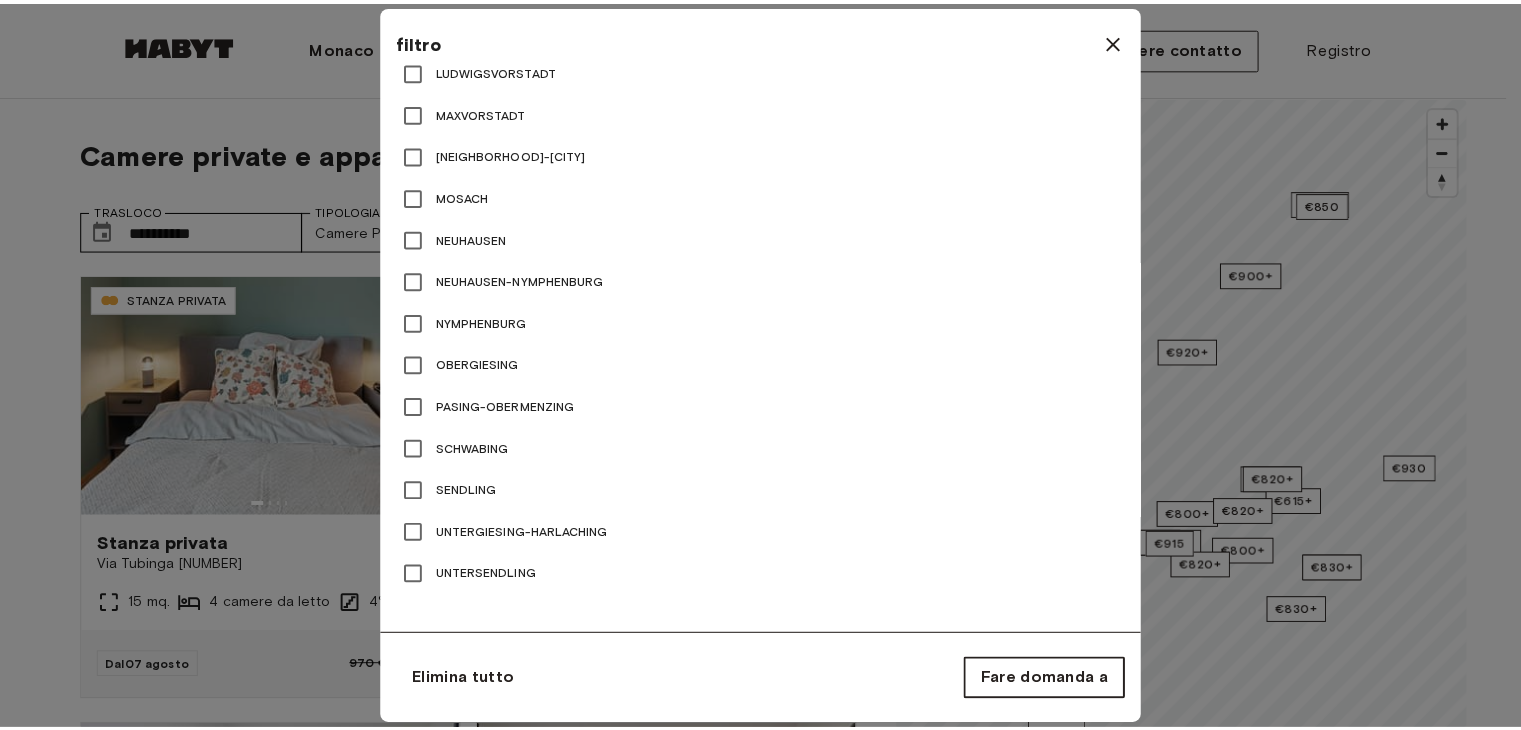 scroll, scrollTop: 1431, scrollLeft: 0, axis: vertical 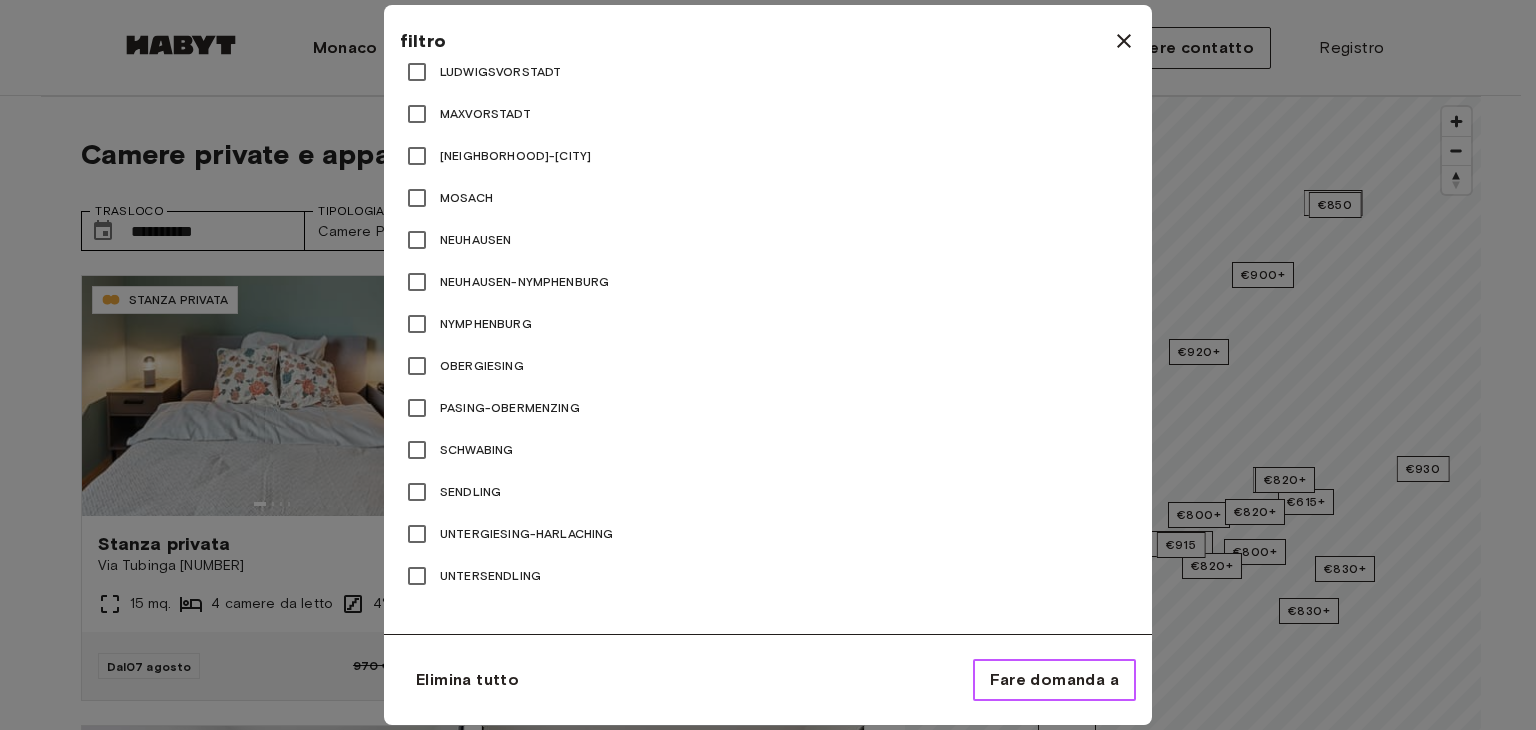 click on "Fare domanda a" at bounding box center (1054, 679) 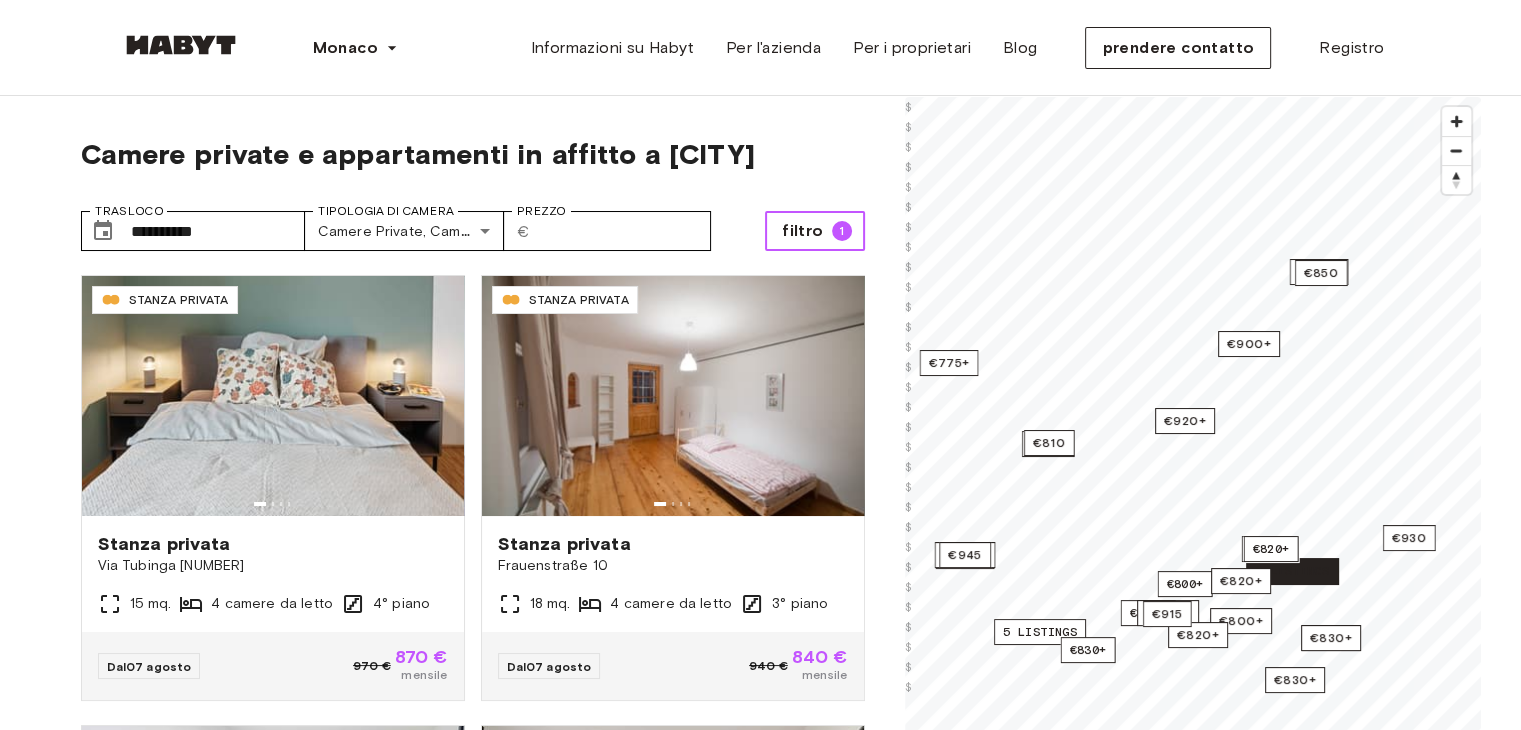 click on "filtro" at bounding box center (802, 230) 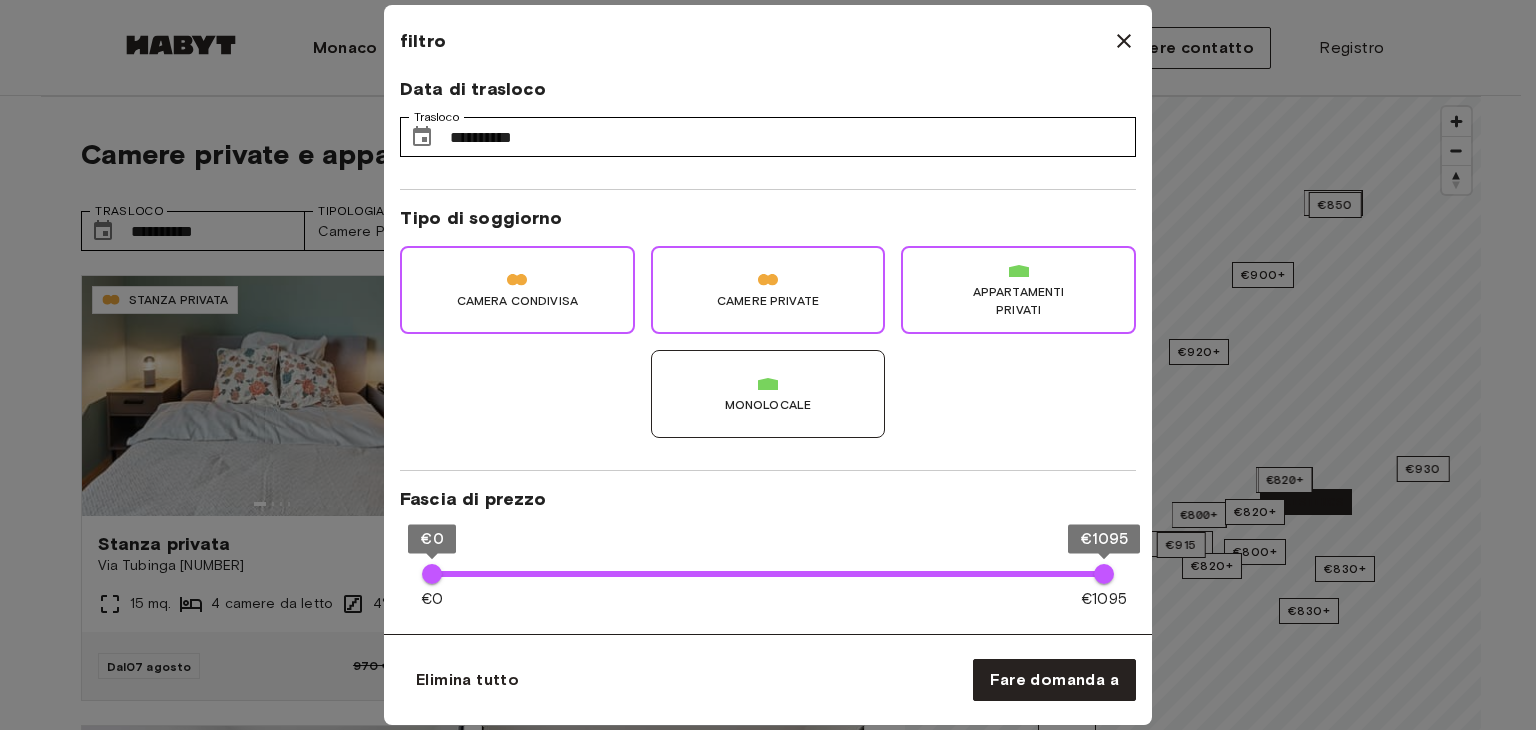click on "Monolocale" at bounding box center [768, 394] 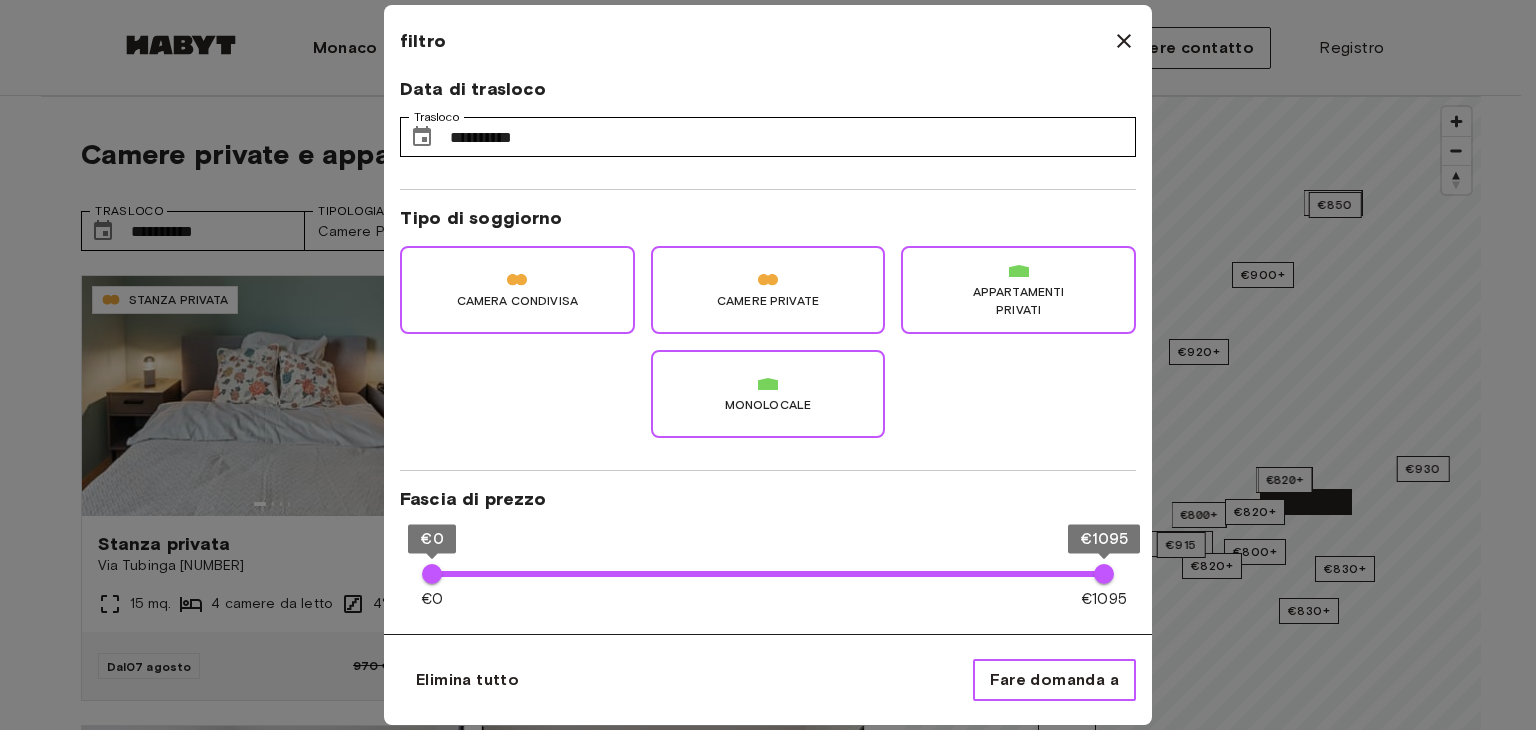 click on "Fare domanda a" at bounding box center (1054, 679) 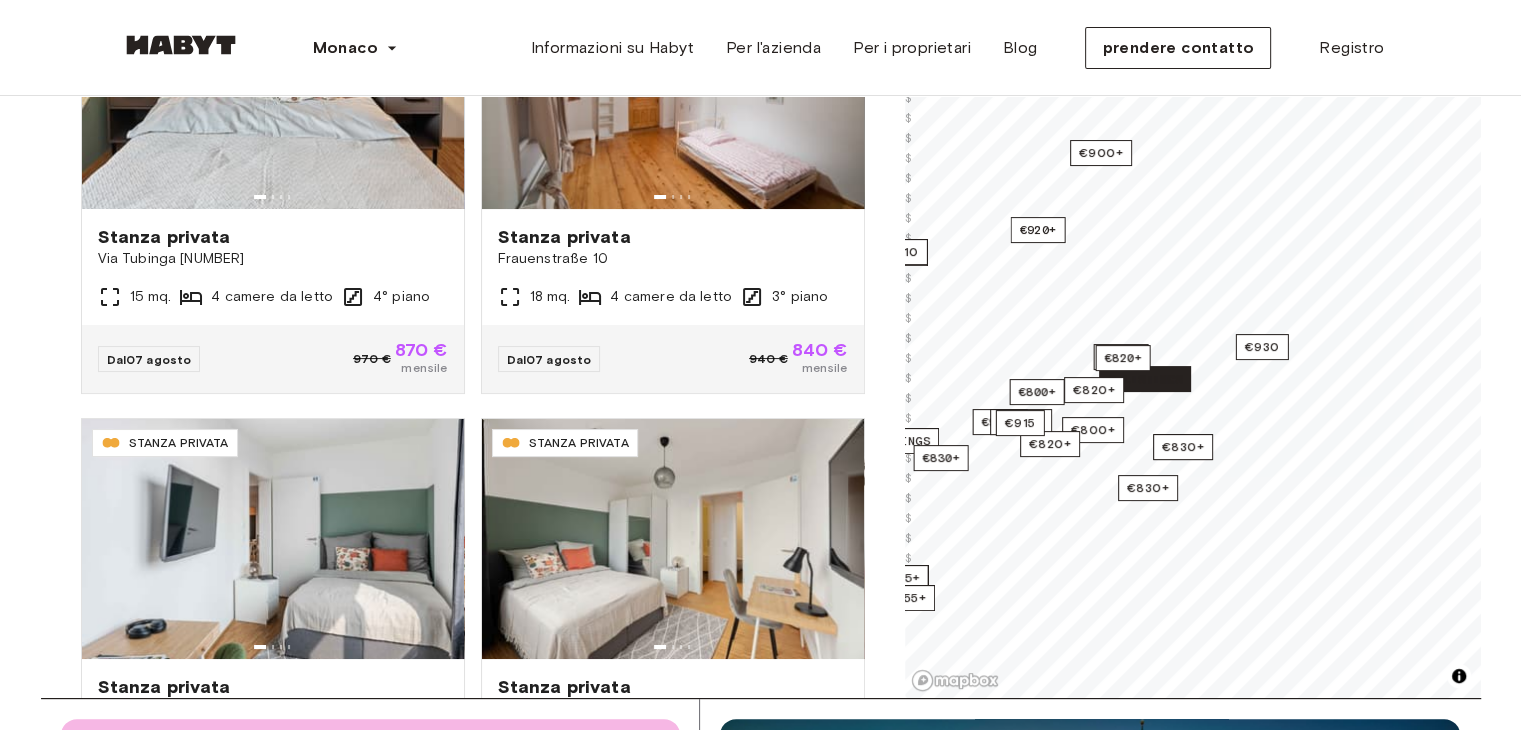 scroll, scrollTop: 300, scrollLeft: 0, axis: vertical 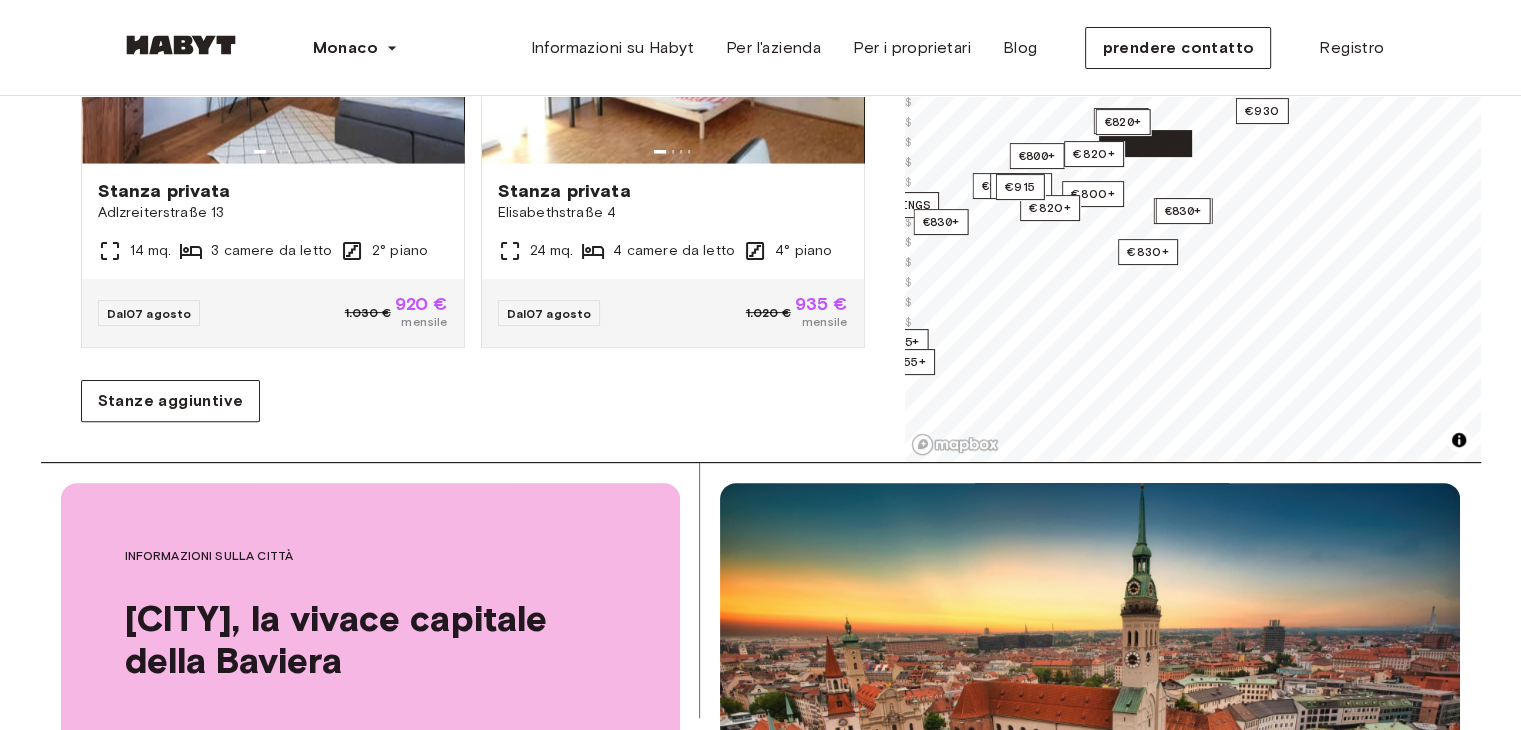 click on "DE-02-019-003-04HF STANZA PRIVATA Stanza privata Via Tubinga 3 15 mq. 4 camere da letto 4° piano Dal  07 agosto 970 € 870 € mensile DE-02-019-01M STANZA PRIVATA Stanza privata Frauenstraße 10 18 mq. 4 camere da letto 3° piano Dal  07 agosto 940 € 840 € mensile DE-02-022-002-03HF STANZA PRIVATA Stanza privata Via Tubinga 3c 12,32 mq. 4 camere da letto 3° piano Dal  07 agosto 945 € 845 € mensile DE-02-023-001-02HF STANZA PRIVATA Stanza privata Via Tubinga 3e 12,62 mq. 4 camere da letto 2° piano Dal  07 agosto 945 € 845 € mensile DE-02-034-04M STANZA PRIVATA Stanza privata Reger Place 2 22 mq. 4 camere da letto 5° piano Dal  07 agosto 875 € 785 € mensile DE-02-035-01M STANZA PRIVATA Stanza privata Leopoldstrasse 105 10 mq. 3 camere da letto 4° piano Dal  07 agosto 875 € 785 € mensile DE-02-004-002-01HF STANZA PRIVATA Stanza privata Edelweissstraße 4 18 mq. 3 camere da letto 4° piano Dal  07 agosto 930 € 830 € mensile DE-02-007-002-04HF STANZA PRIVATA Stanza privata 16 mq." at bounding box center [473, -1853] 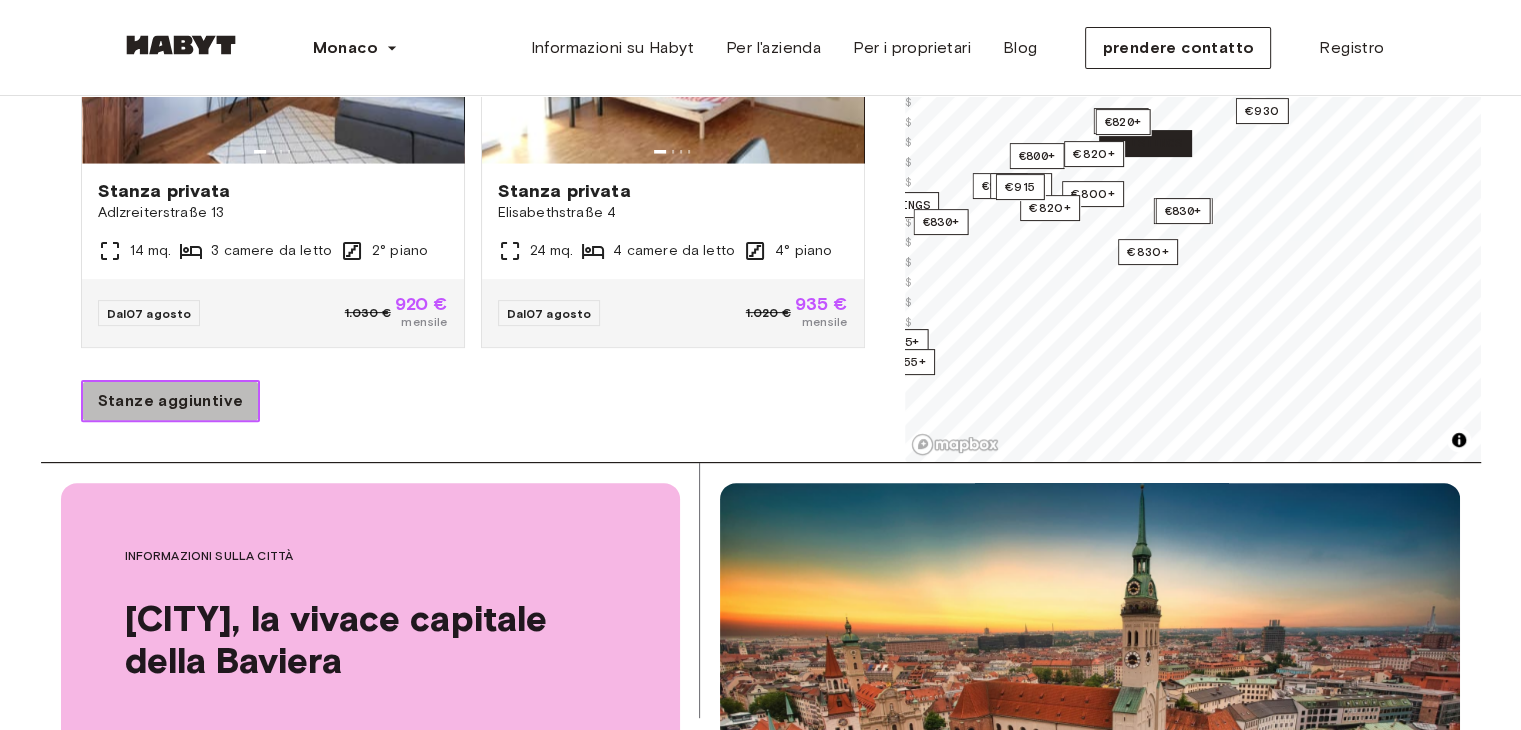 click on "Stanze aggiuntive" at bounding box center [171, 401] 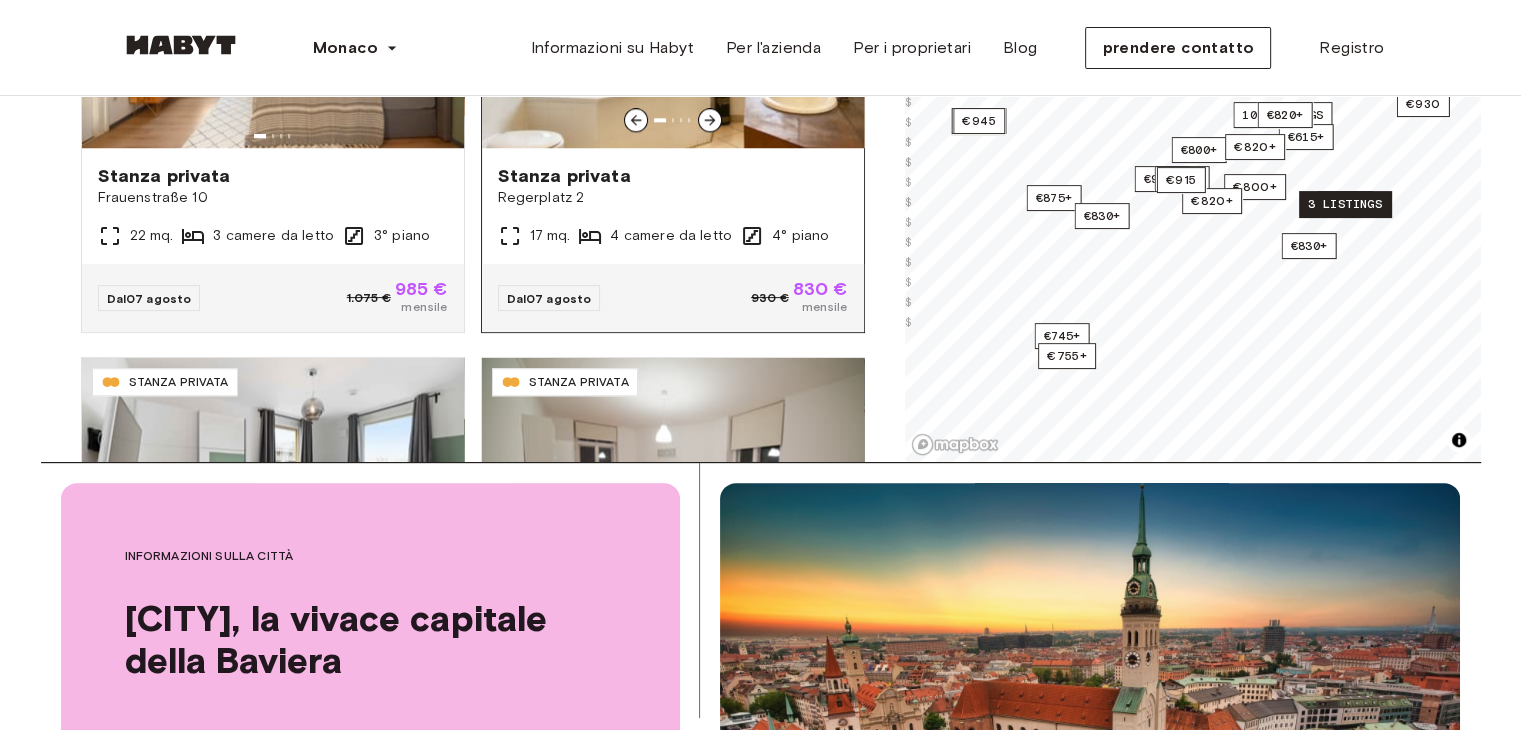 scroll, scrollTop: 1570, scrollLeft: 0, axis: vertical 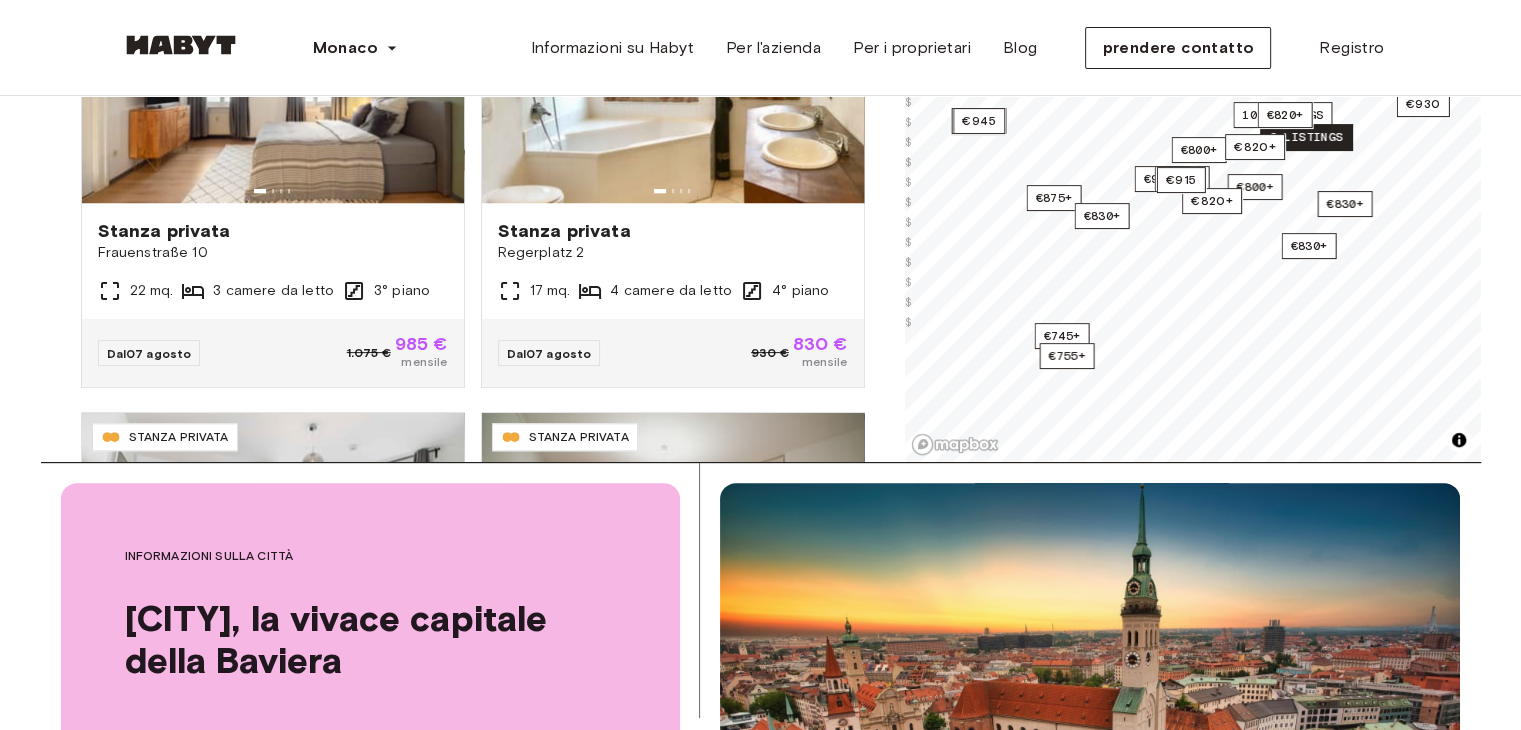 click on "6 listings" at bounding box center [1306, 137] 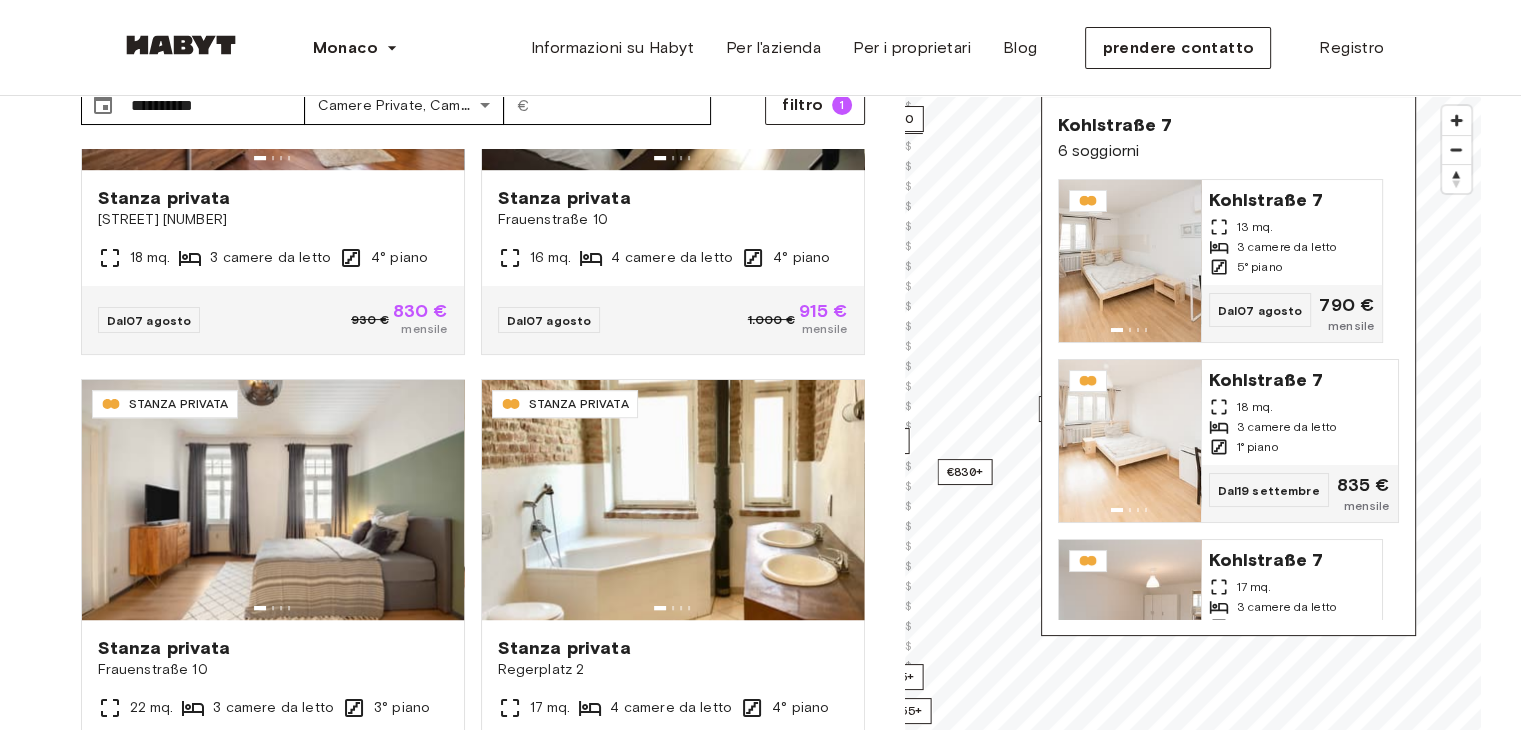 scroll, scrollTop: 124, scrollLeft: 0, axis: vertical 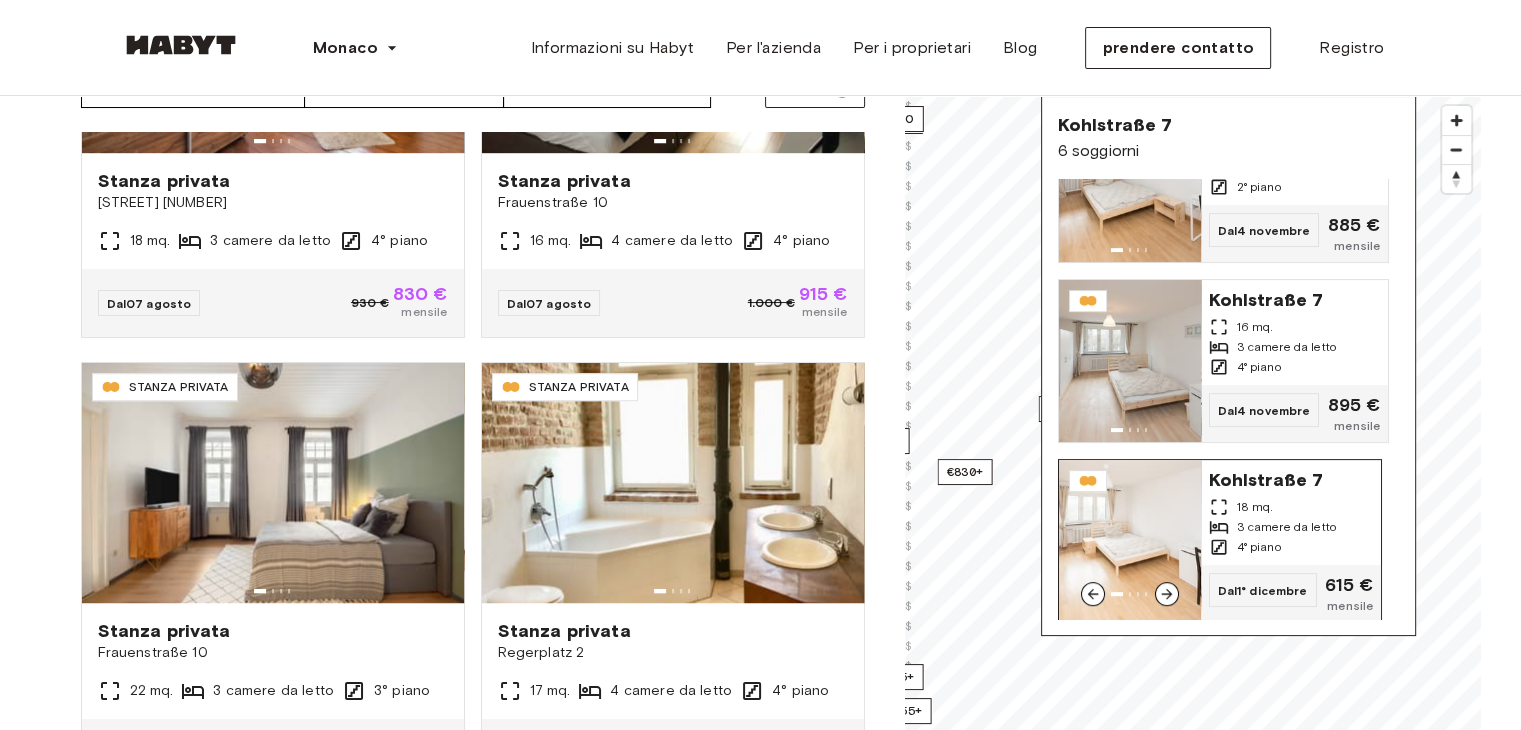 click on "4° piano" at bounding box center [1259, 546] 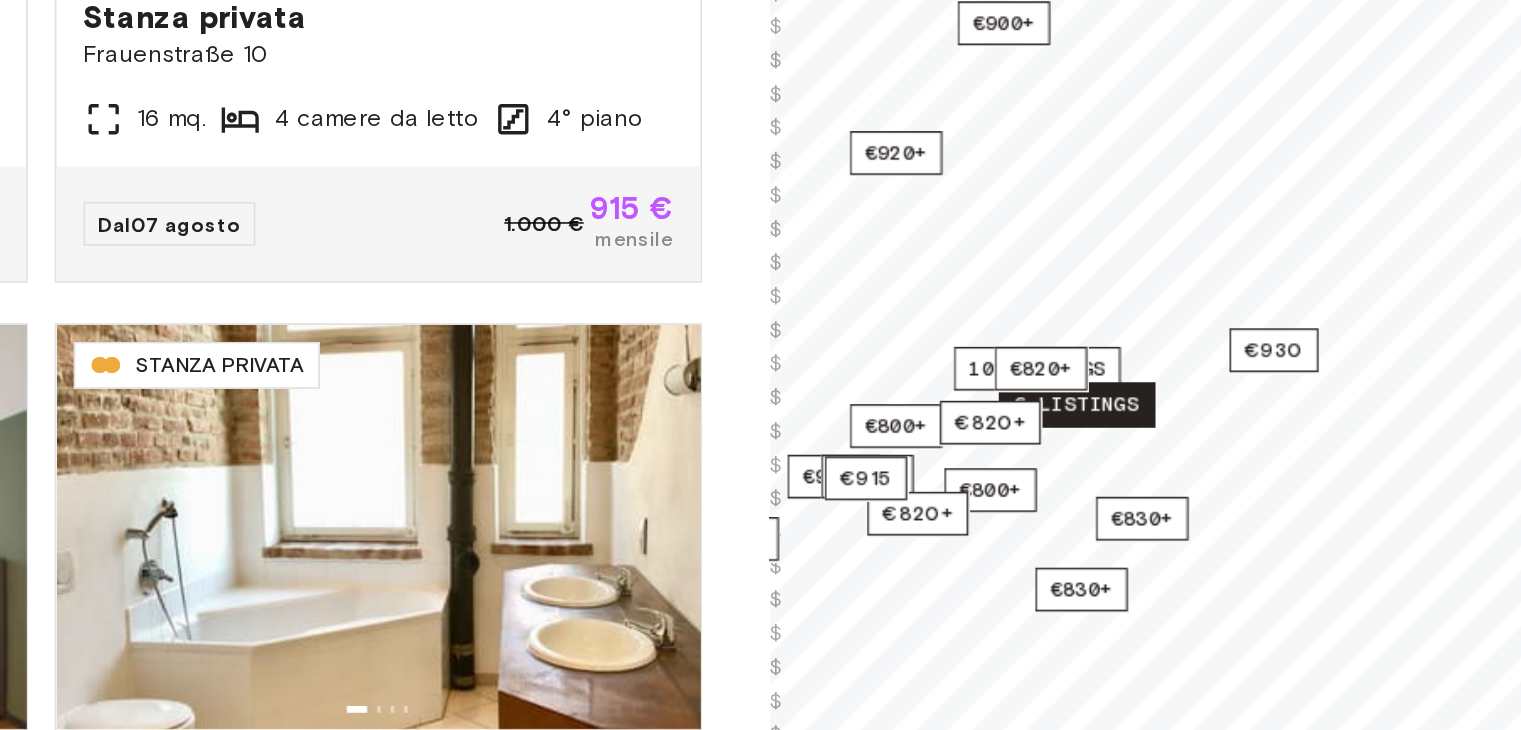 scroll, scrollTop: 143, scrollLeft: 0, axis: vertical 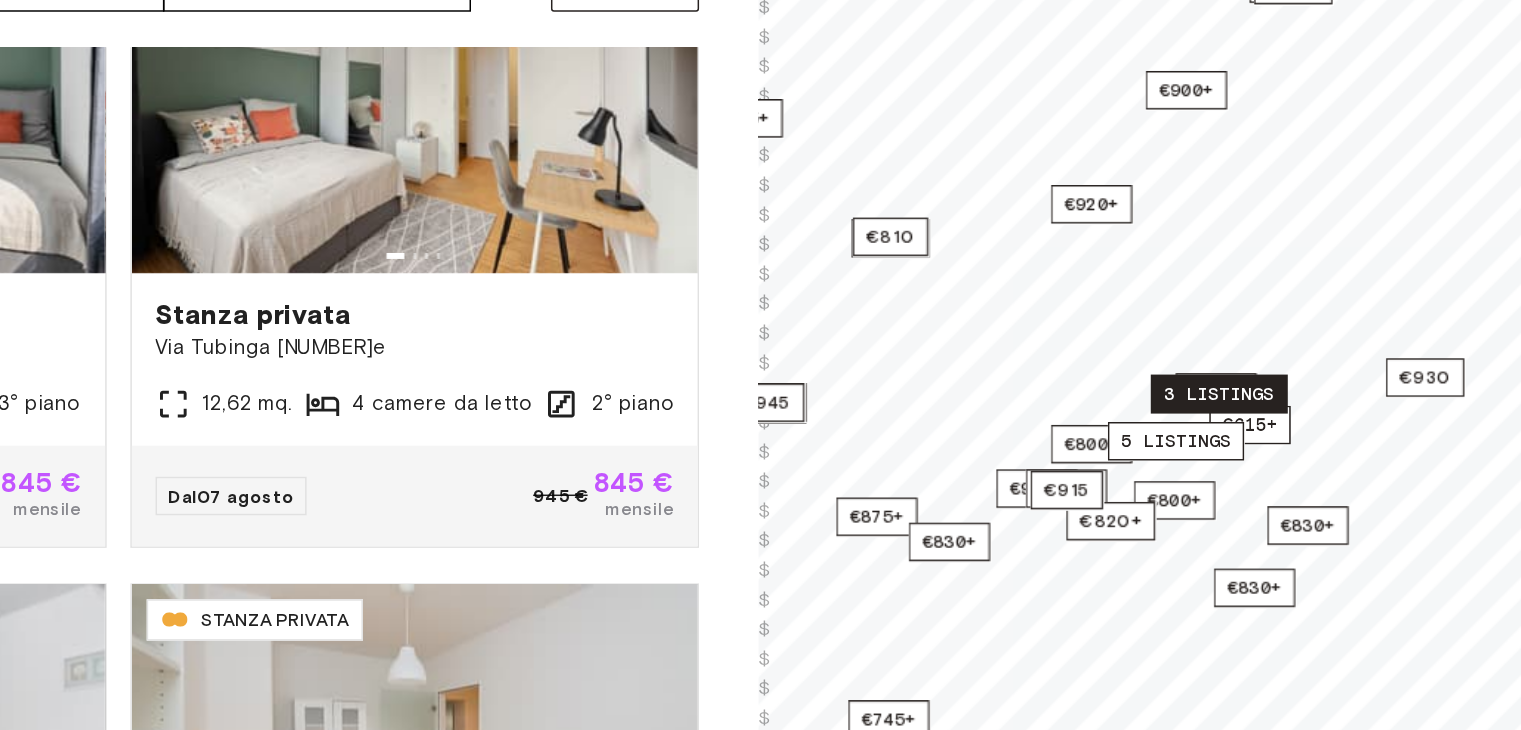 click on "3 listings" at bounding box center (1216, 367) 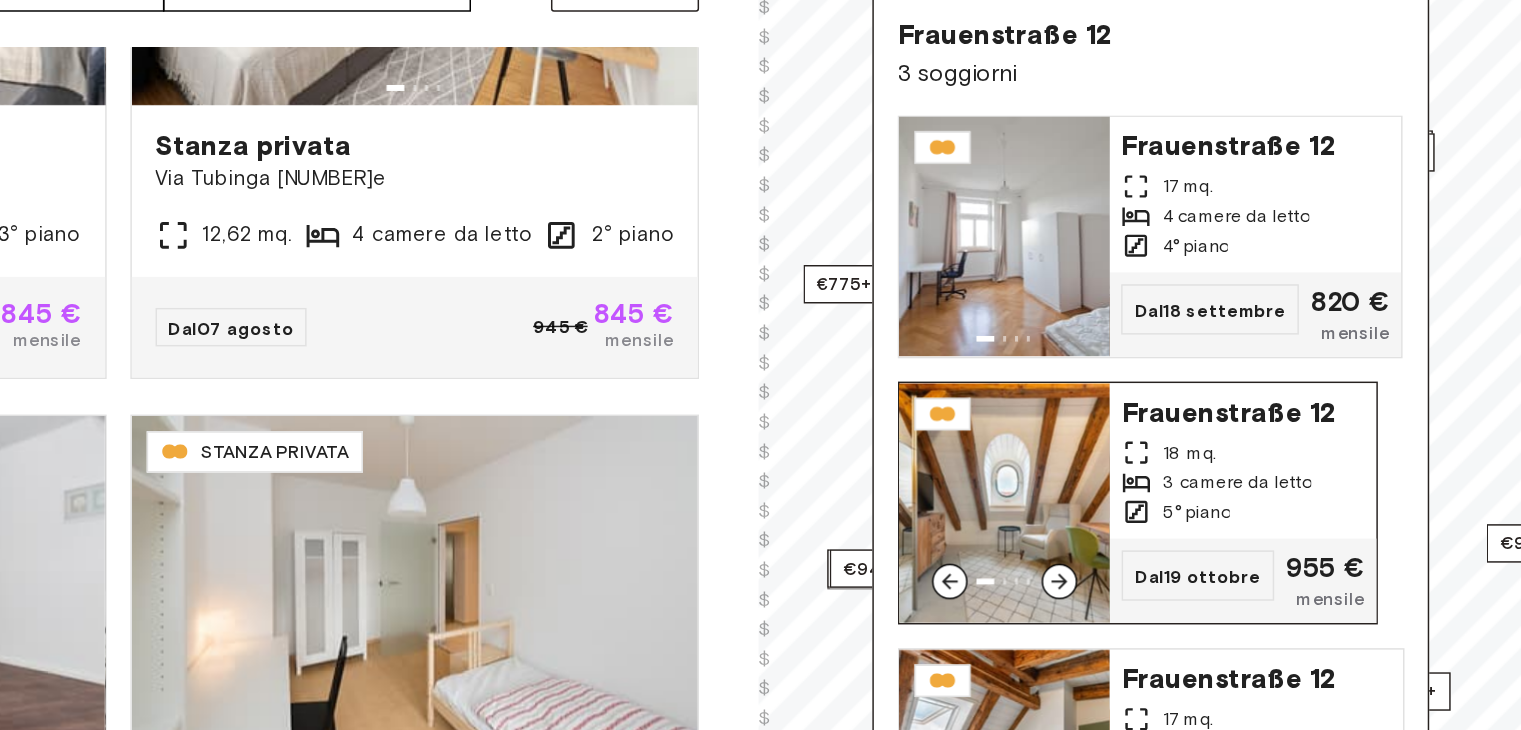 scroll, scrollTop: 655, scrollLeft: 0, axis: vertical 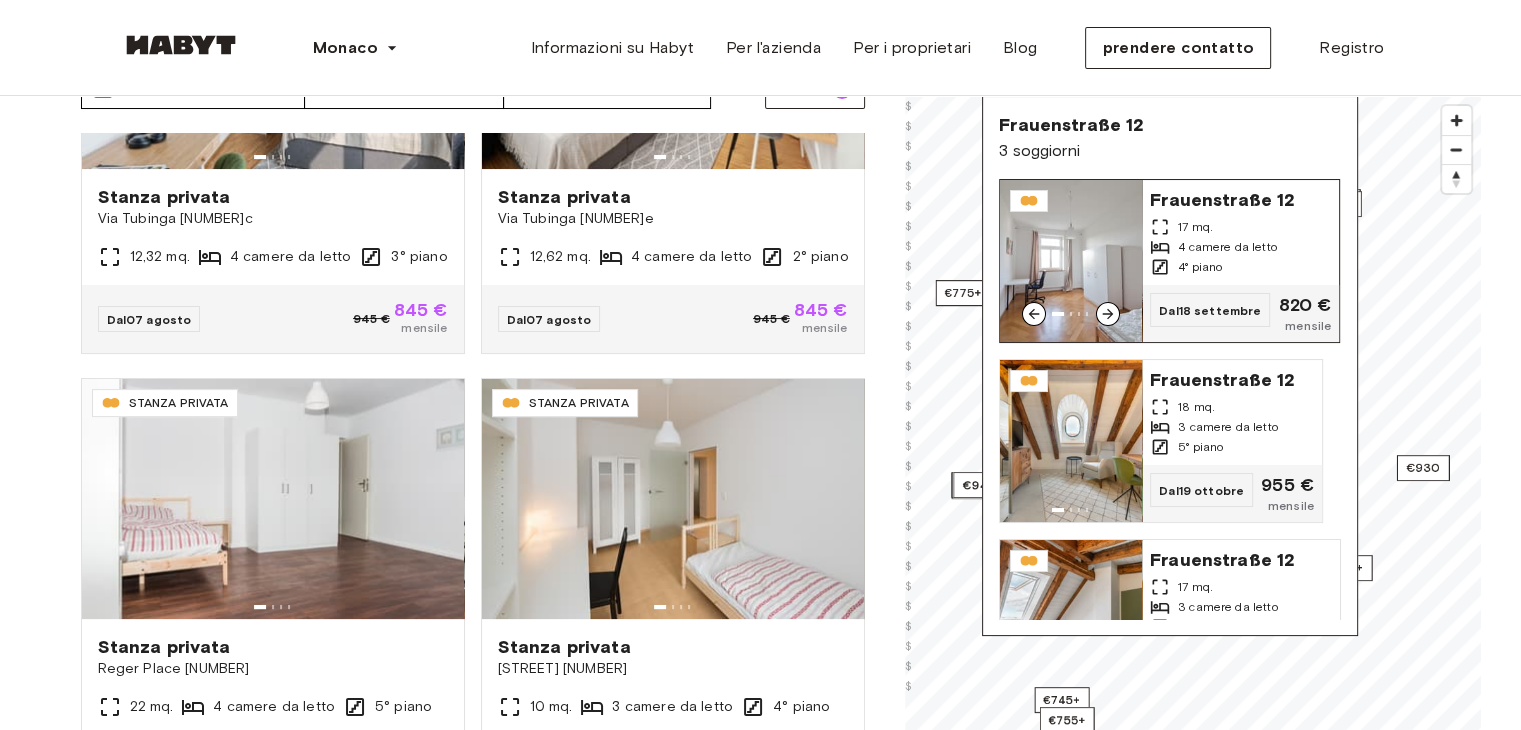 click on "4 camere da letto" at bounding box center [1227, 246] 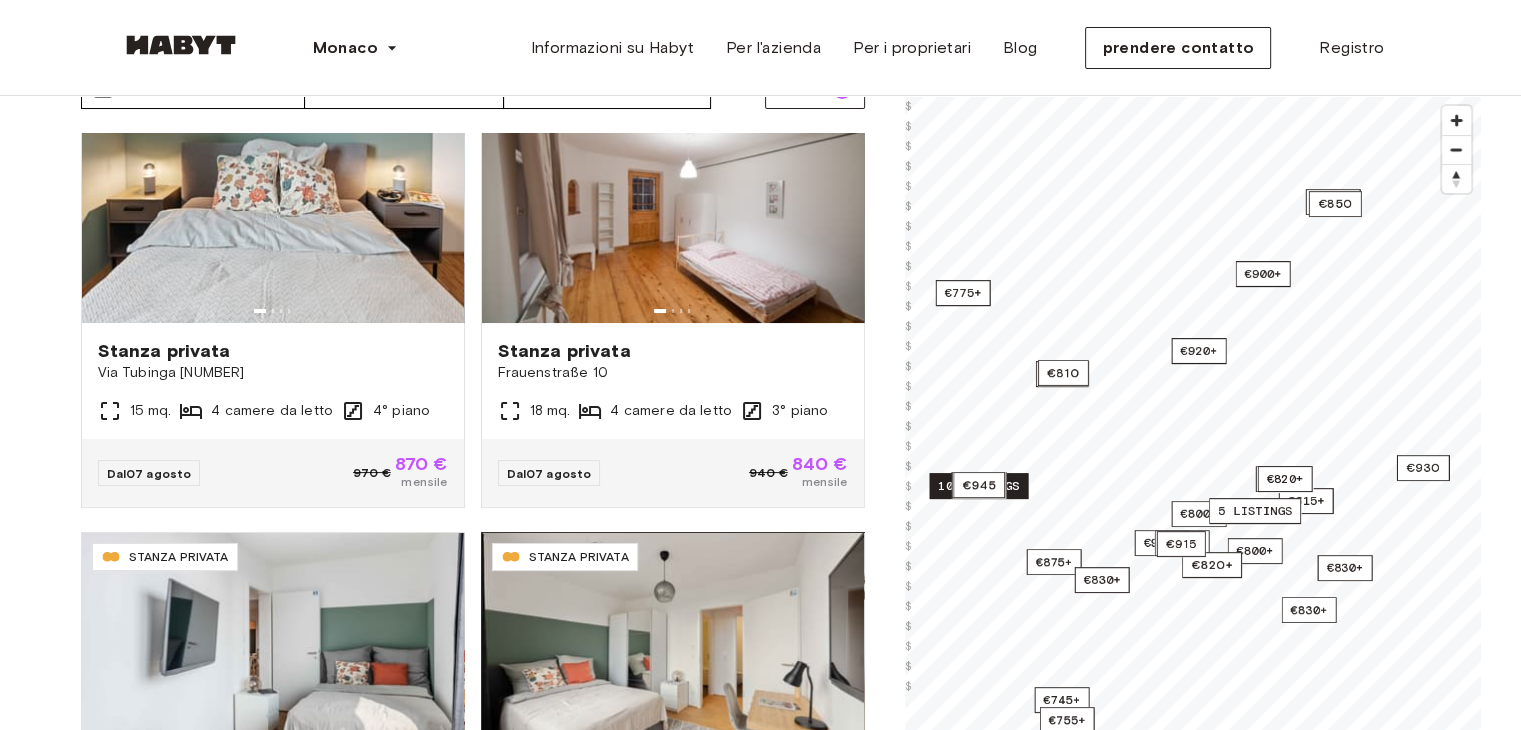 scroll, scrollTop: 0, scrollLeft: 0, axis: both 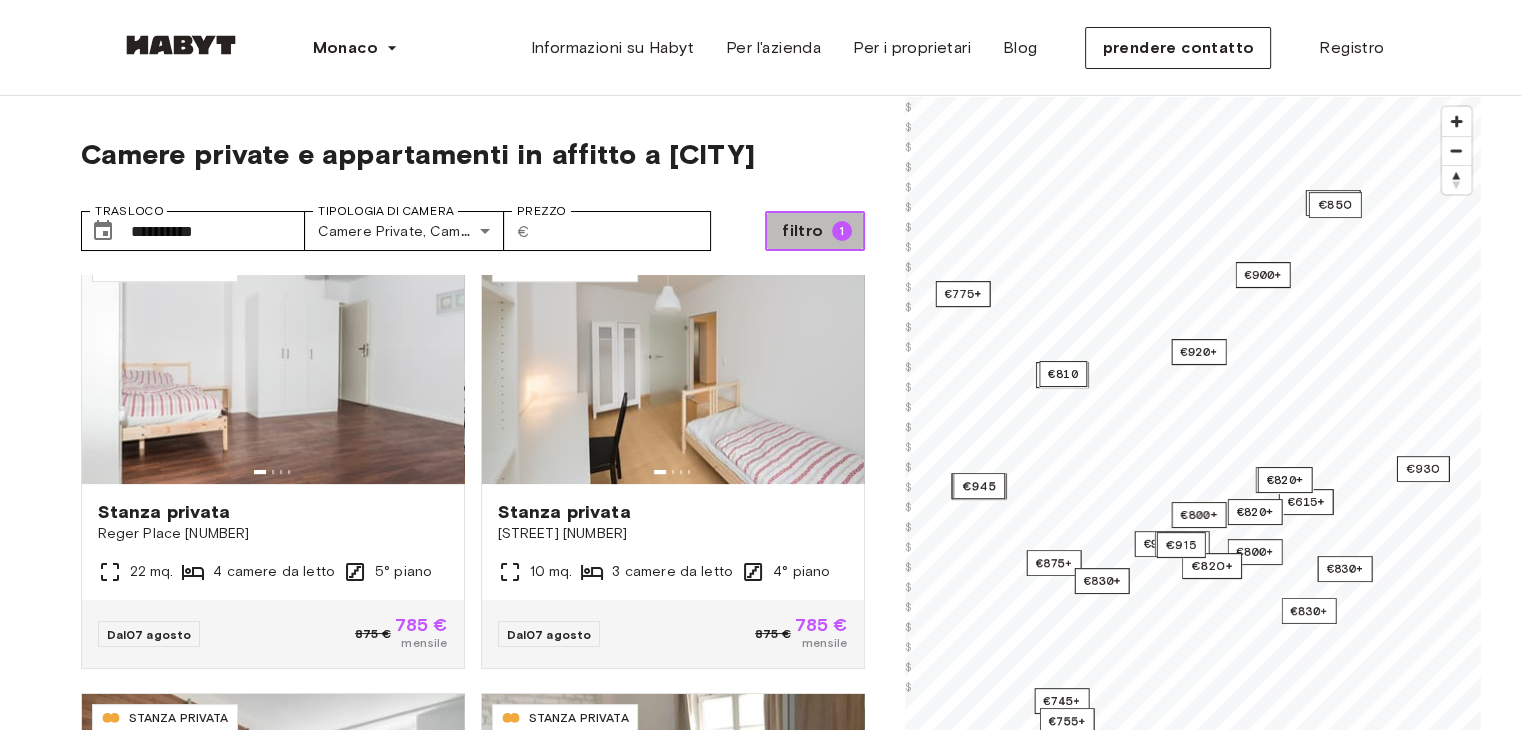 click on "filtro 1" at bounding box center (814, 231) 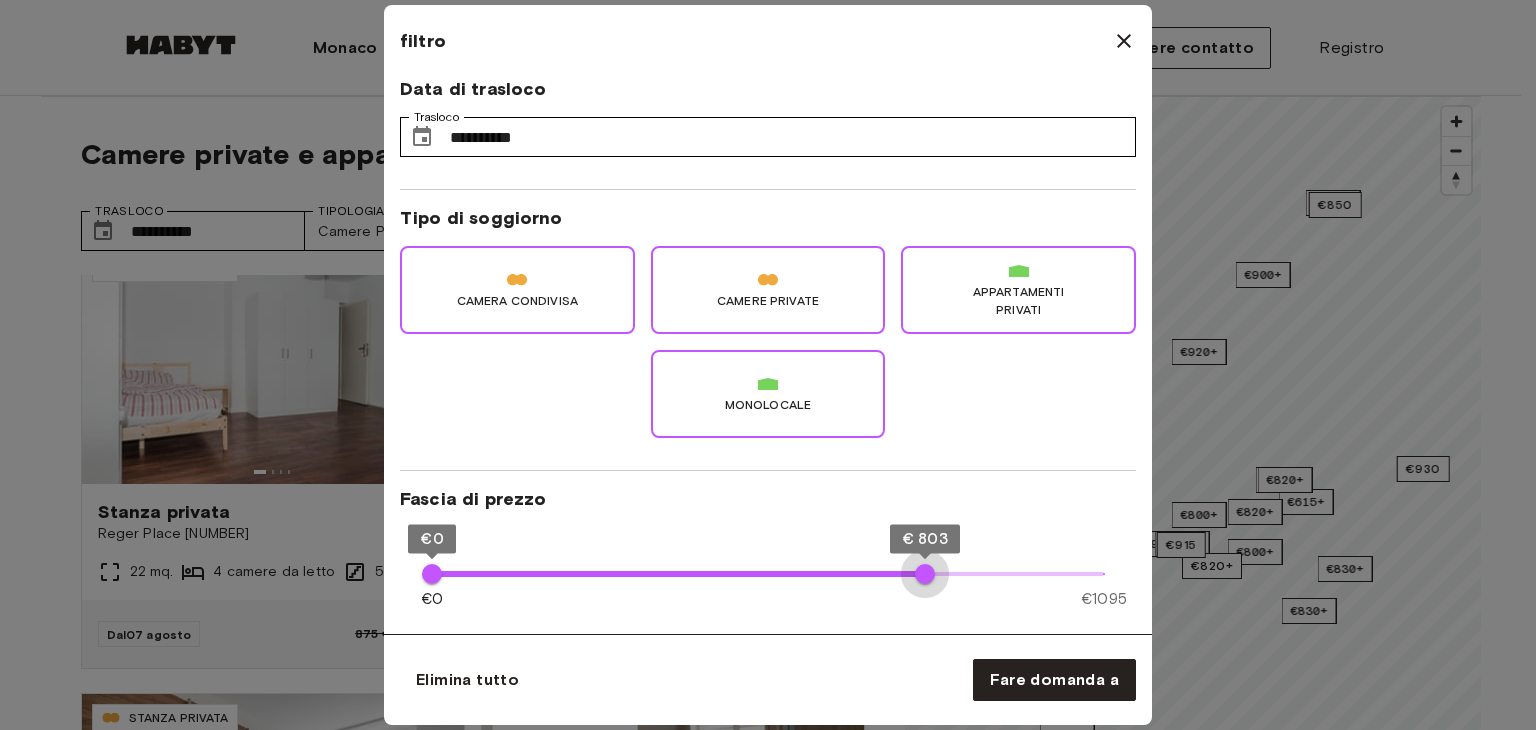 type on "***" 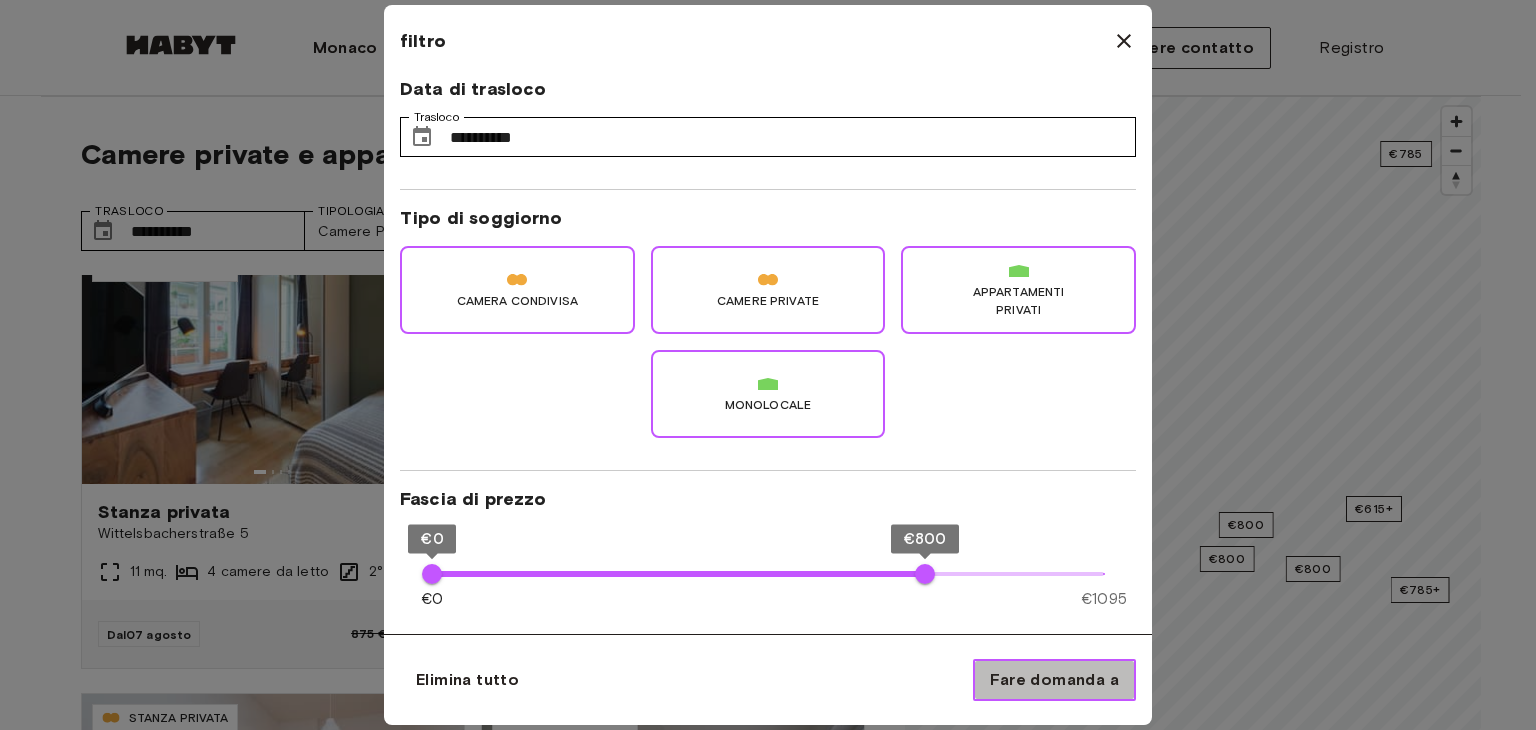 click on "Fare domanda a" at bounding box center [1054, 679] 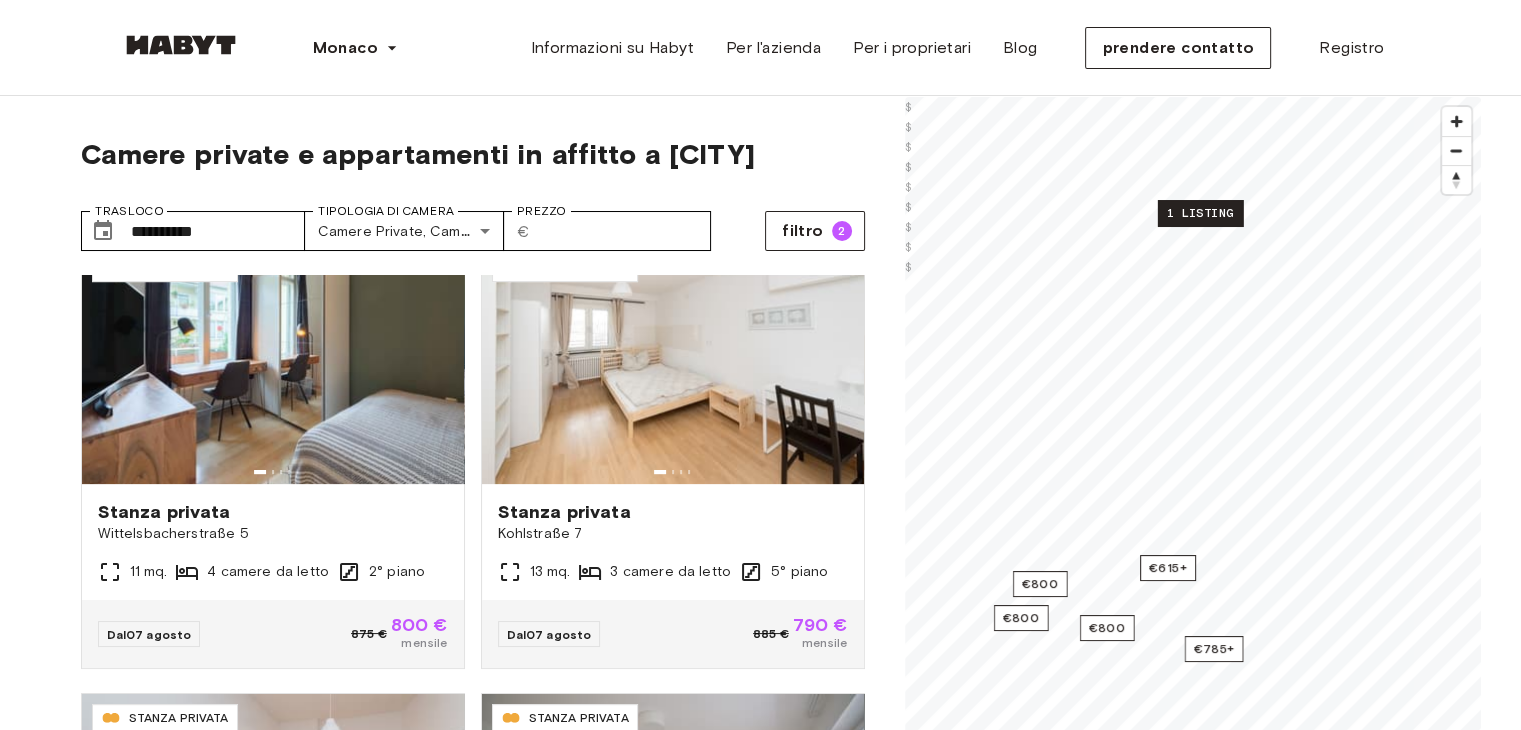 click on "1 listing" at bounding box center [1199, 213] 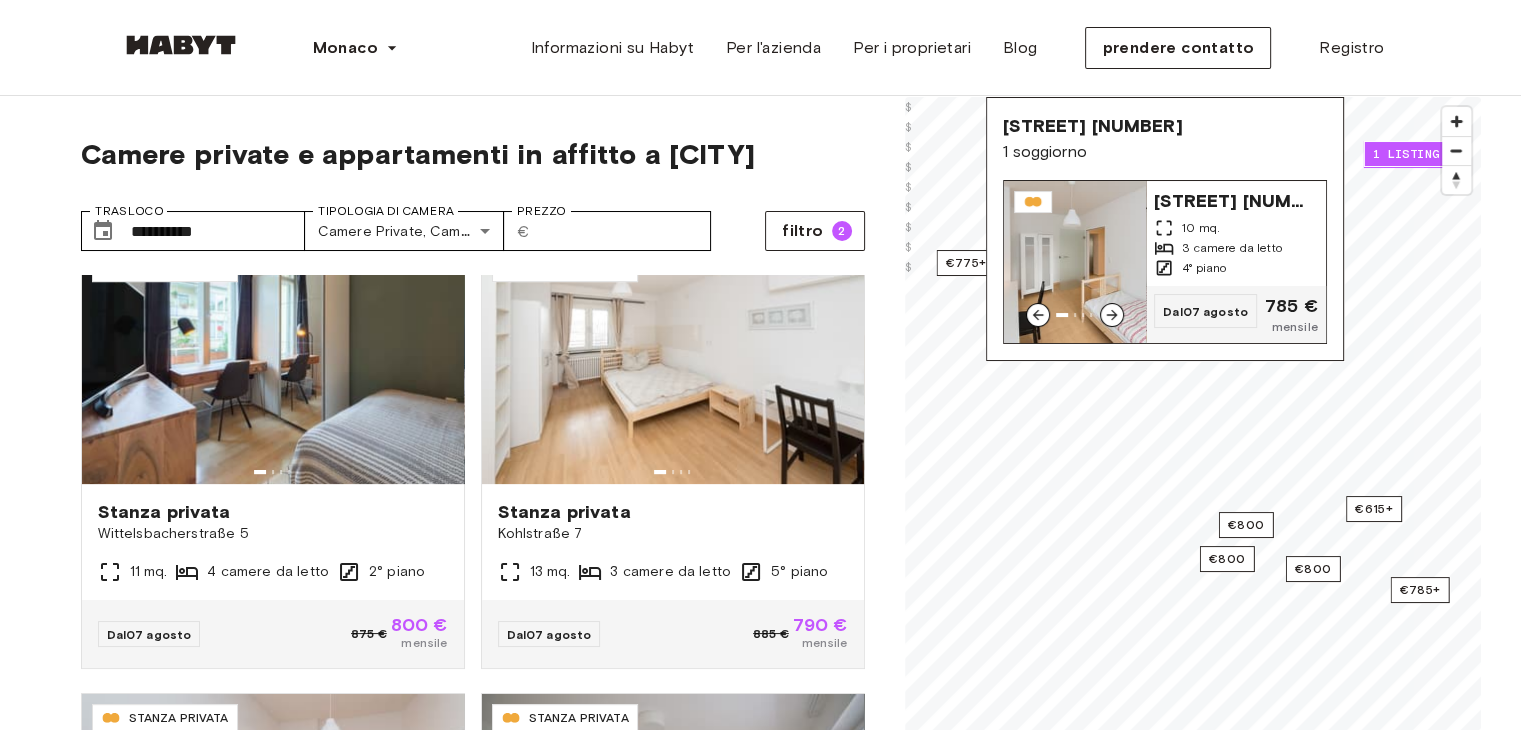 click on "3 camere da letto" at bounding box center [1232, 248] 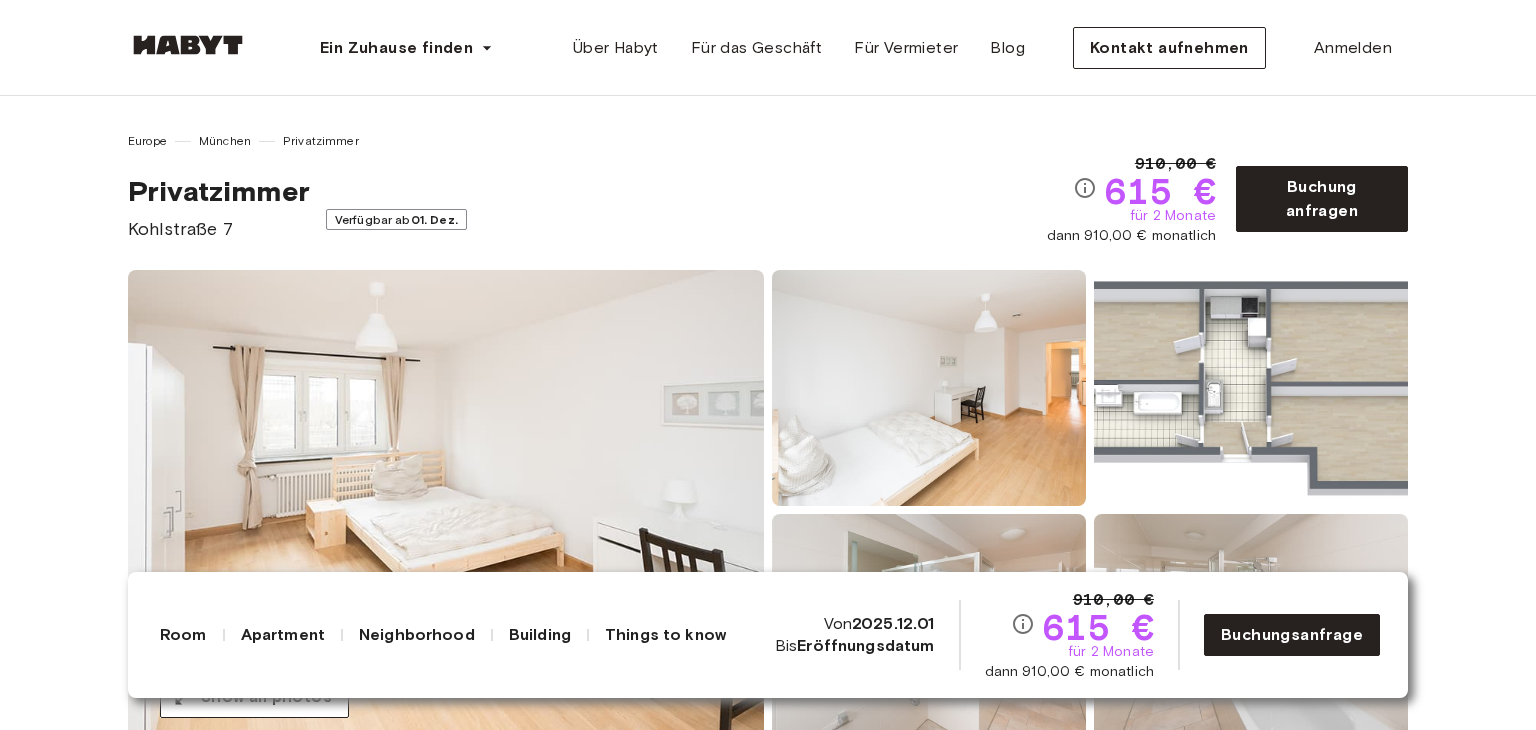 scroll, scrollTop: 0, scrollLeft: 0, axis: both 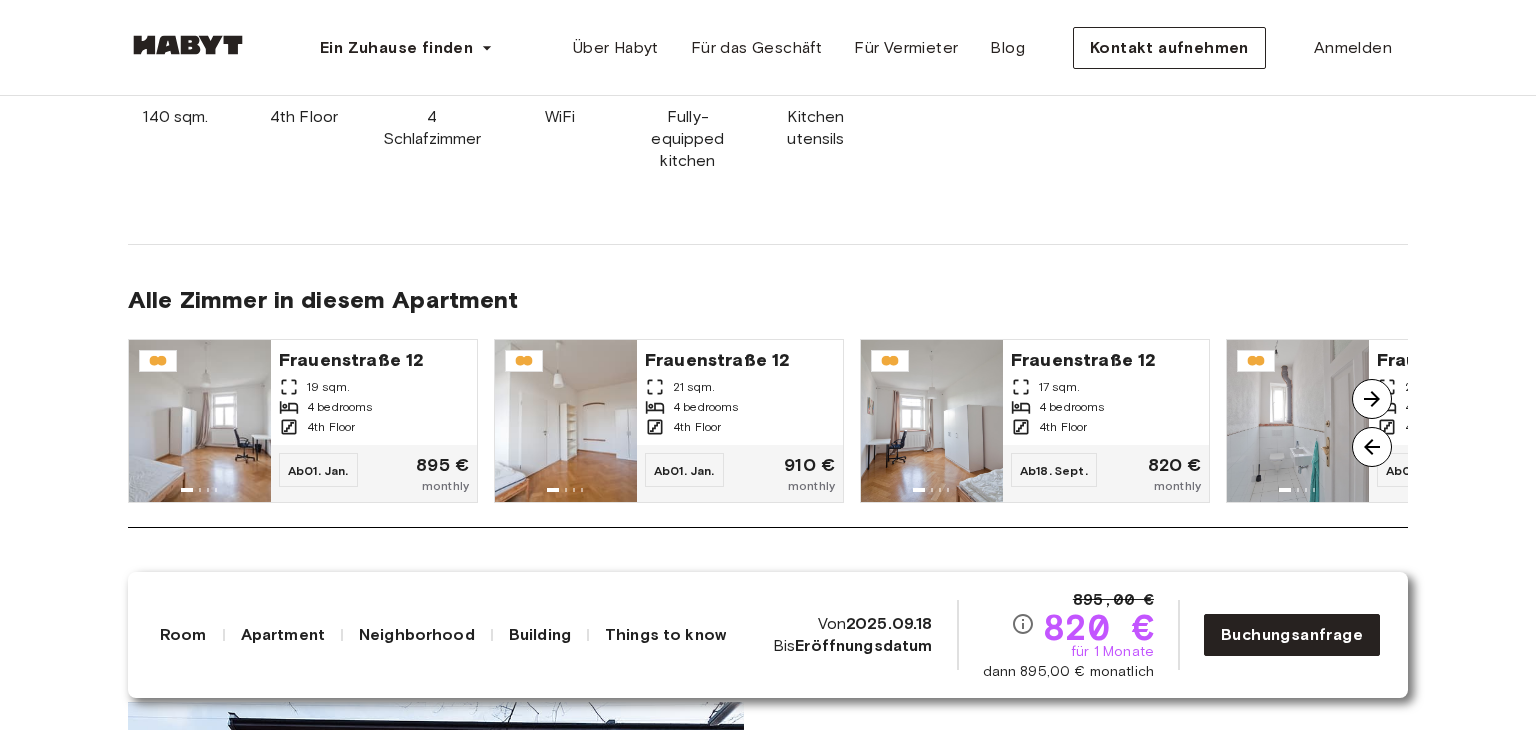 click at bounding box center (1372, 399) 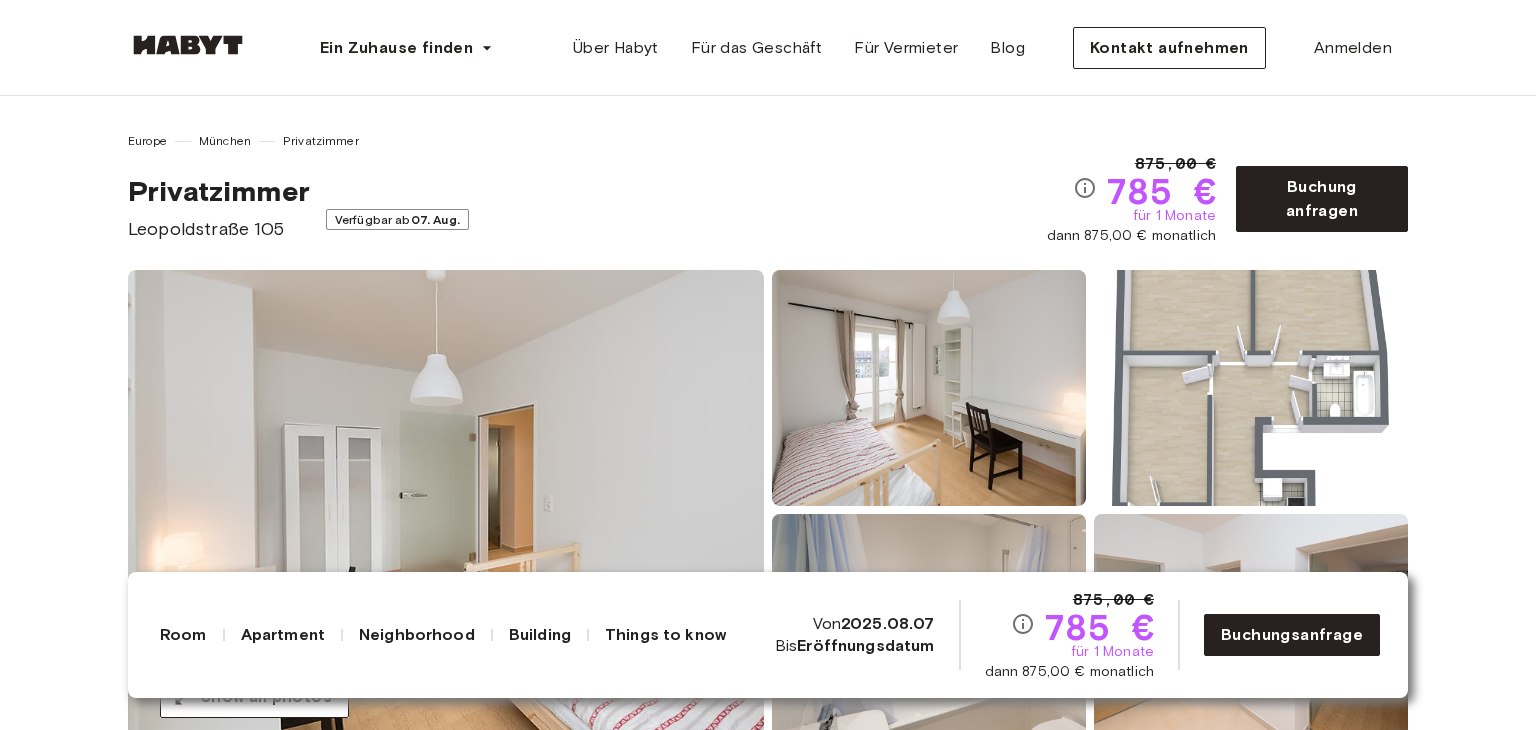 scroll, scrollTop: 66, scrollLeft: 0, axis: vertical 